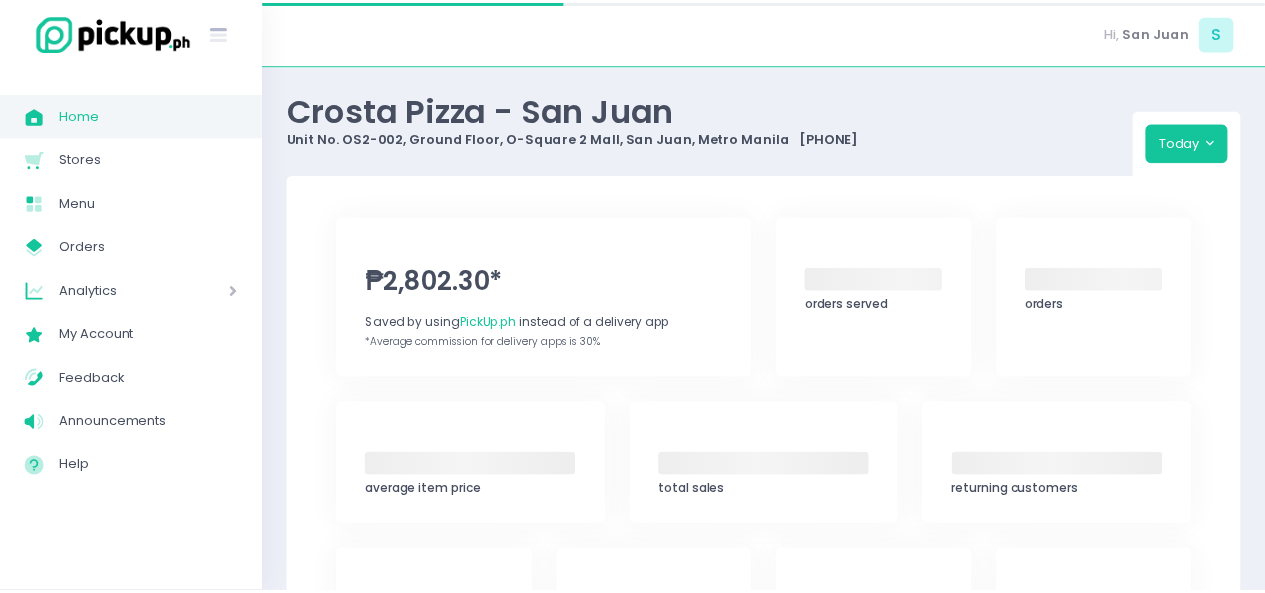 scroll, scrollTop: 0, scrollLeft: 0, axis: both 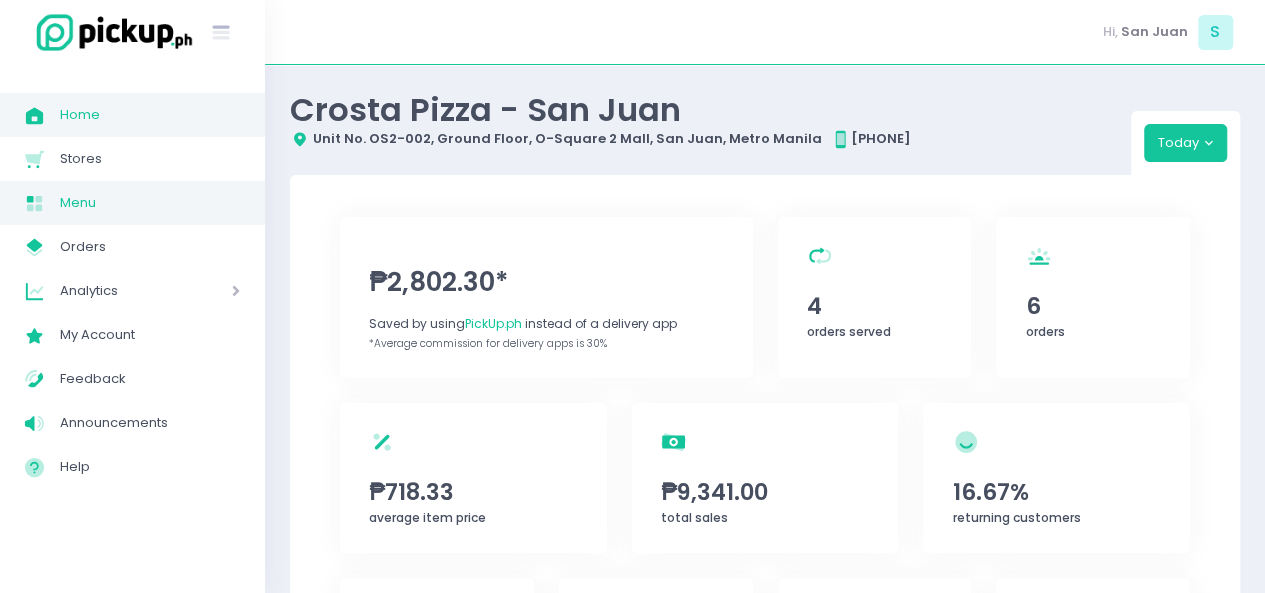 click on "Menu" at bounding box center [150, 203] 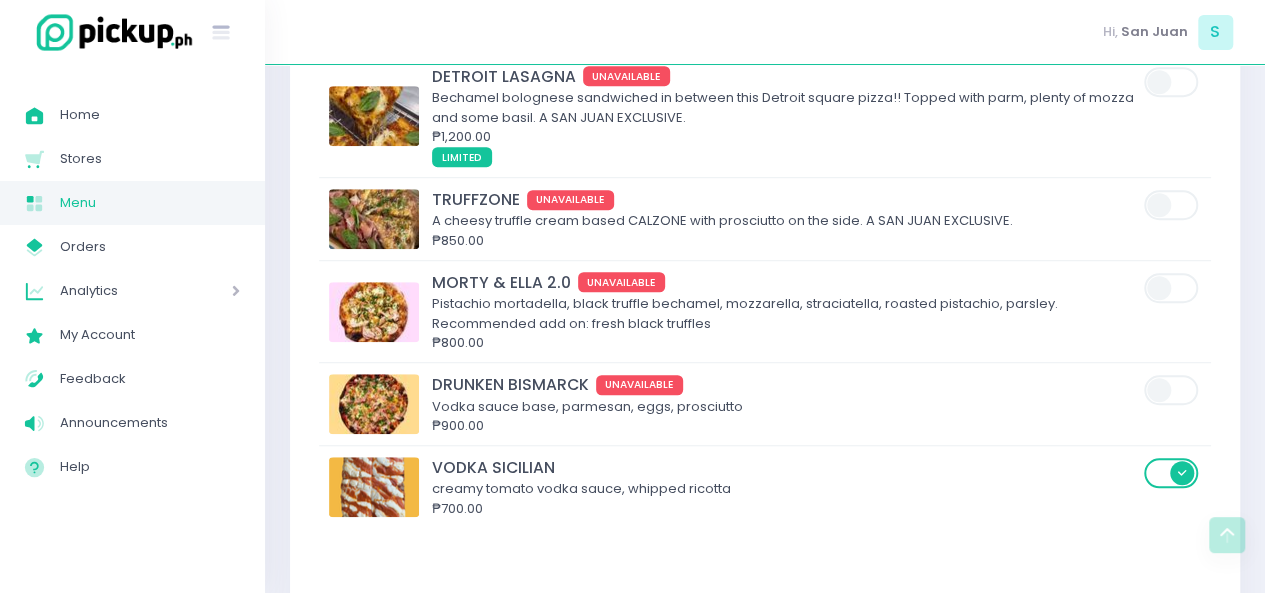 scroll, scrollTop: 564, scrollLeft: 0, axis: vertical 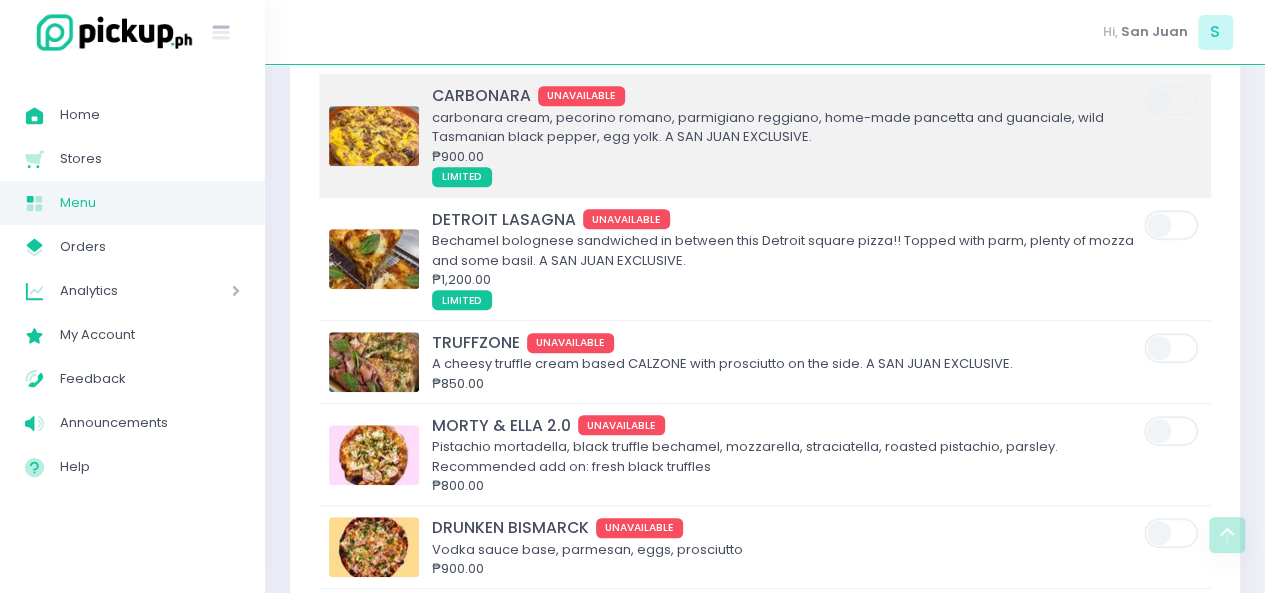 click at bounding box center [1172, 101] 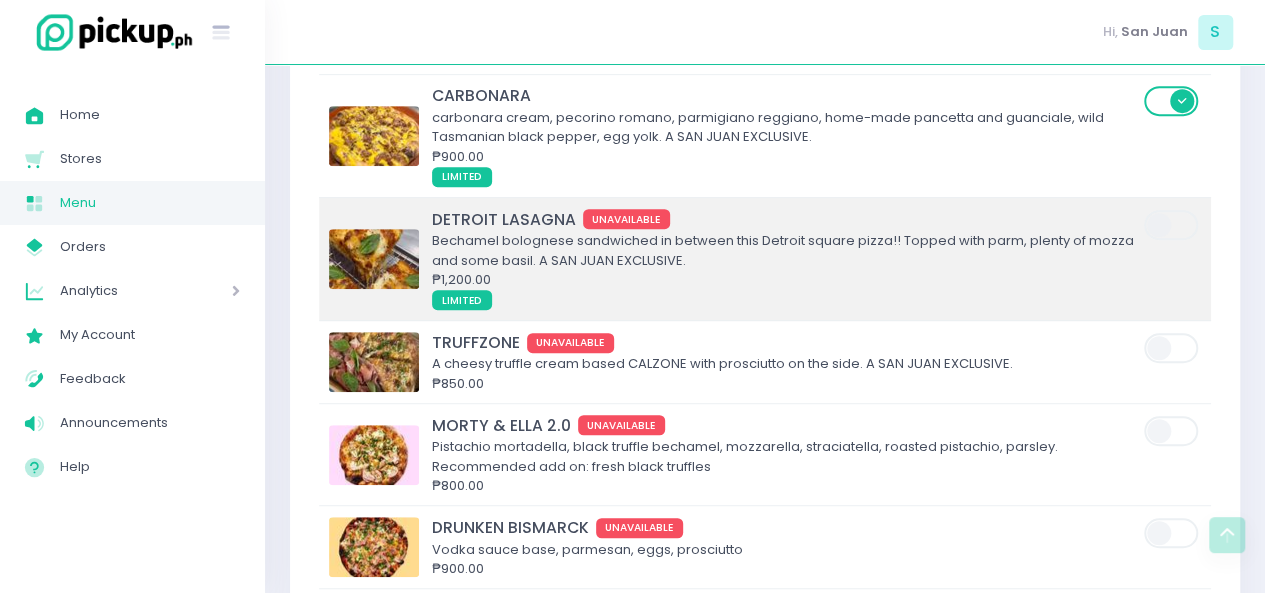 click at bounding box center [1172, 225] 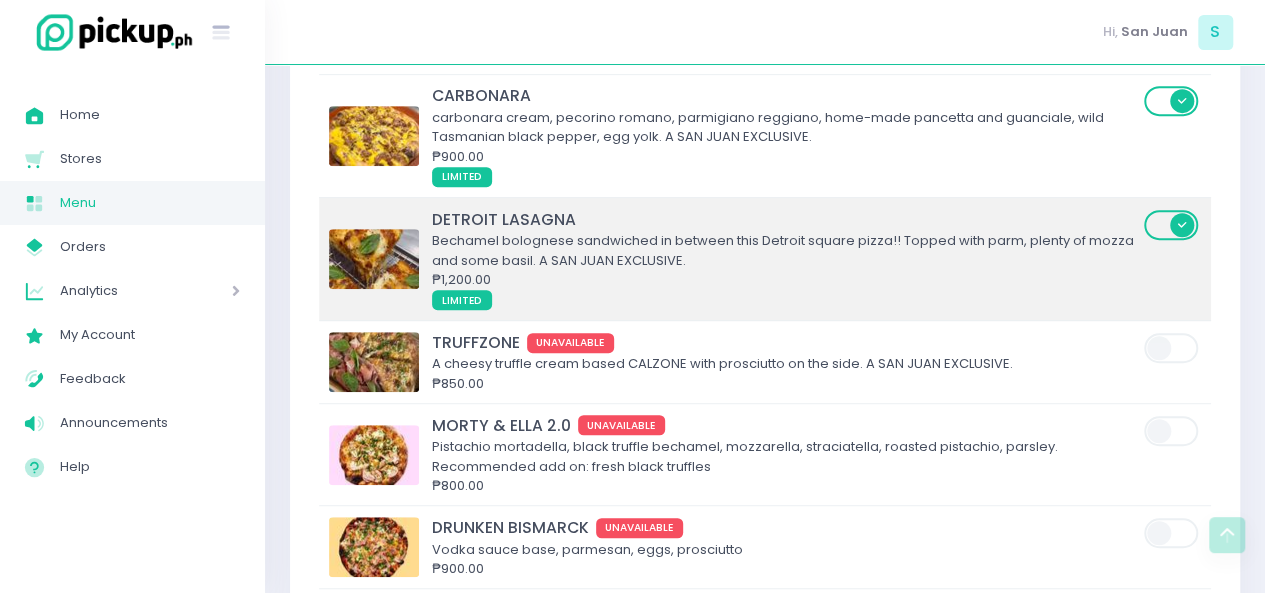 click at bounding box center [1172, 225] 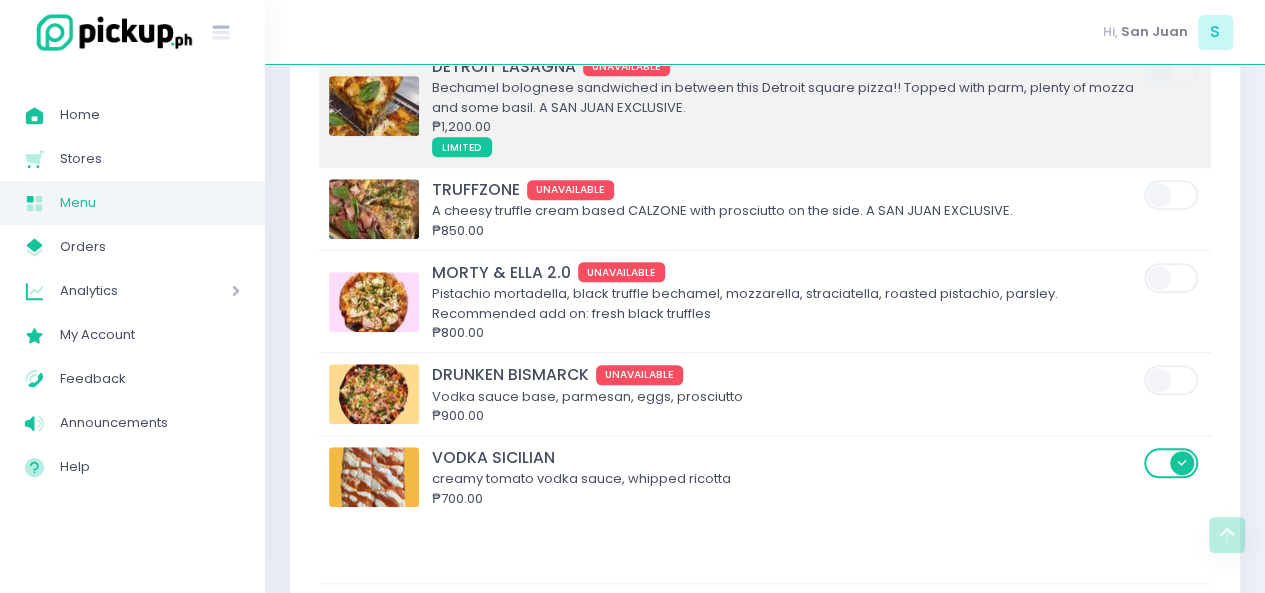 scroll, scrollTop: 575, scrollLeft: 0, axis: vertical 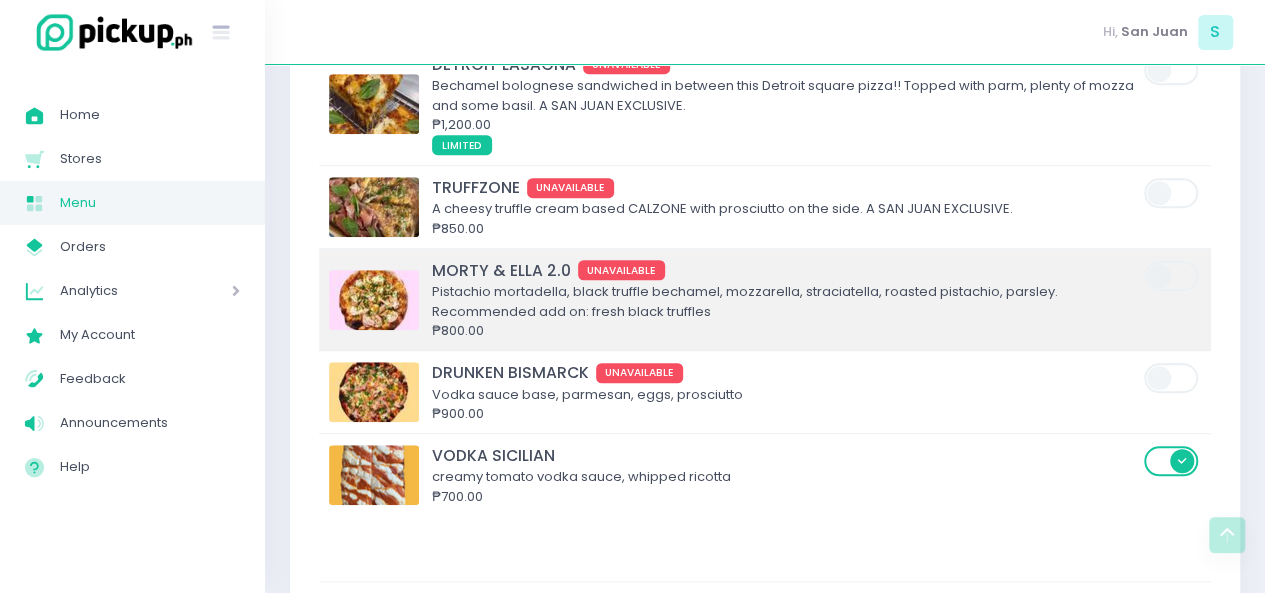 click at bounding box center (1172, 276) 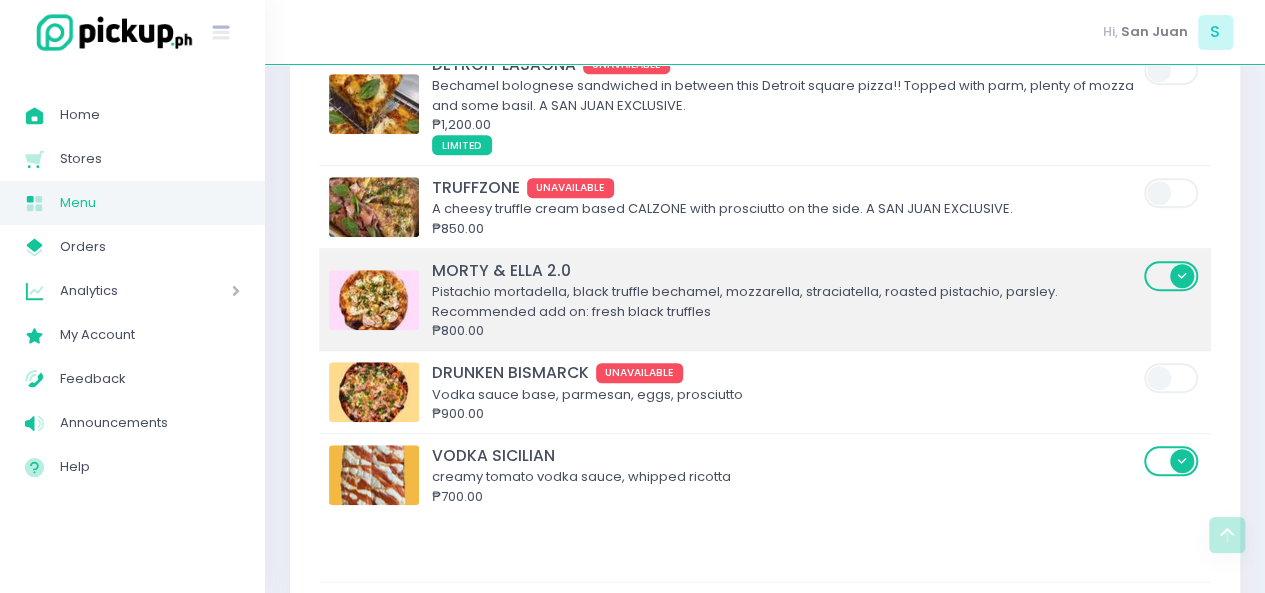 scroll, scrollTop: 667, scrollLeft: 0, axis: vertical 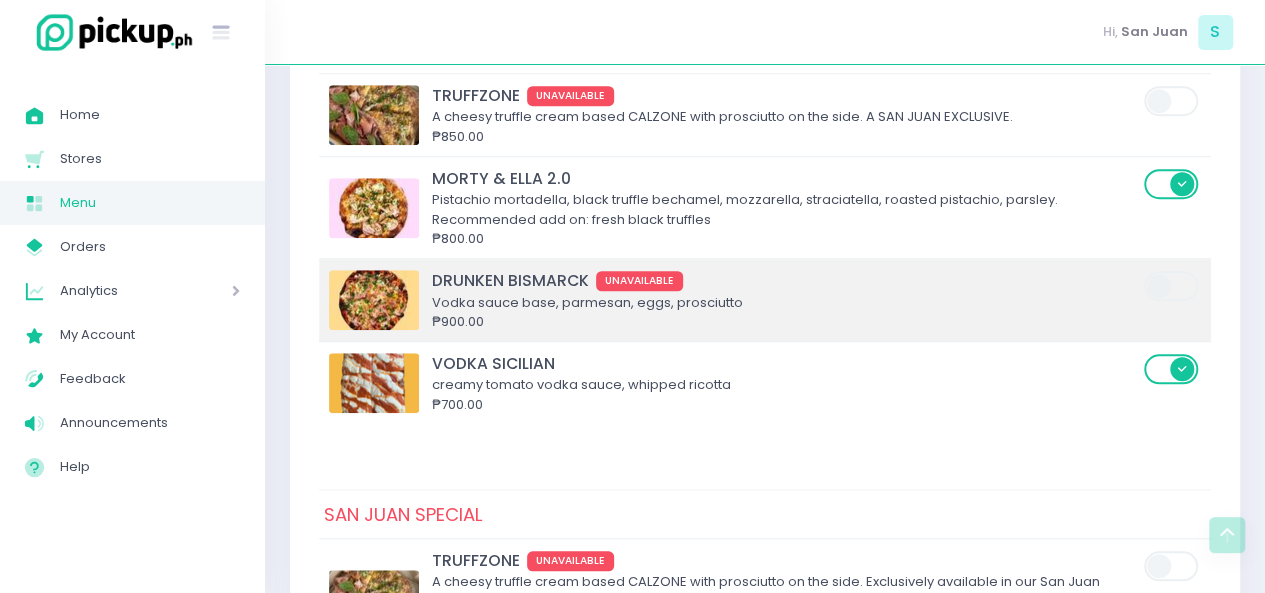 click at bounding box center (1172, 286) 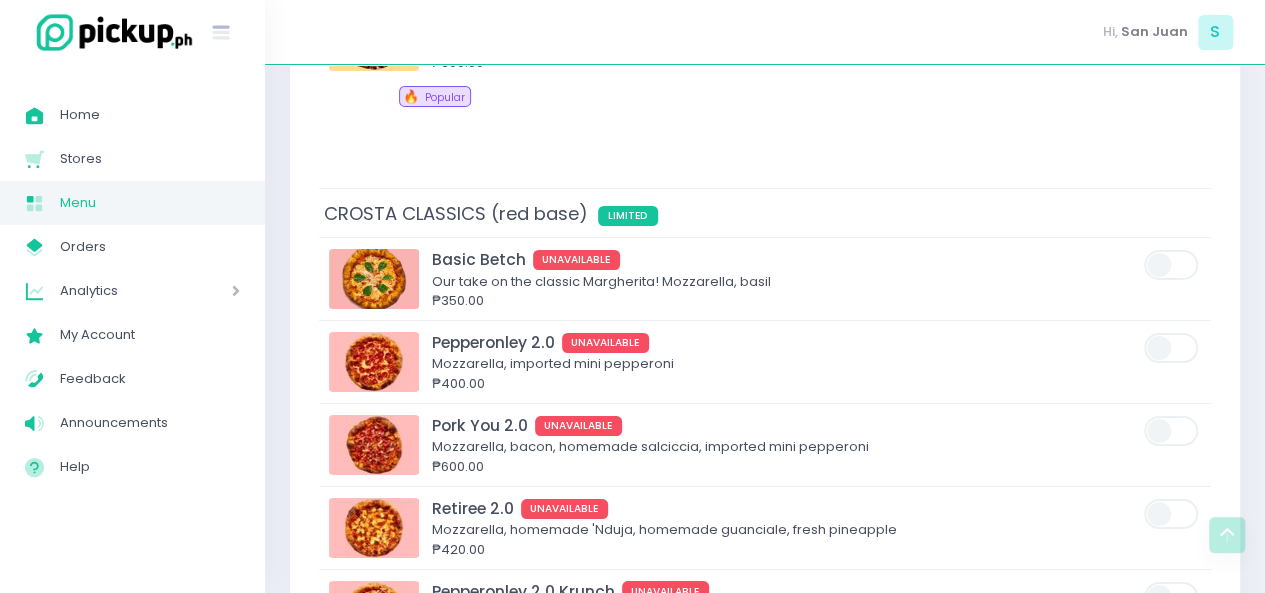 scroll, scrollTop: 3558, scrollLeft: 0, axis: vertical 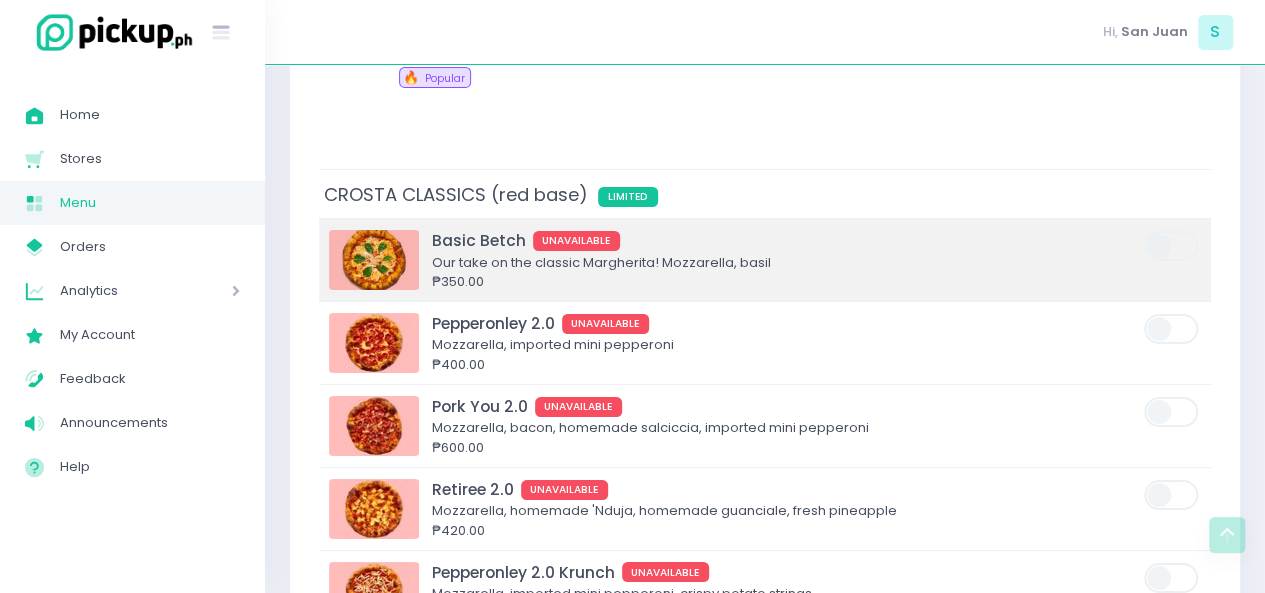 click at bounding box center (1172, 246) 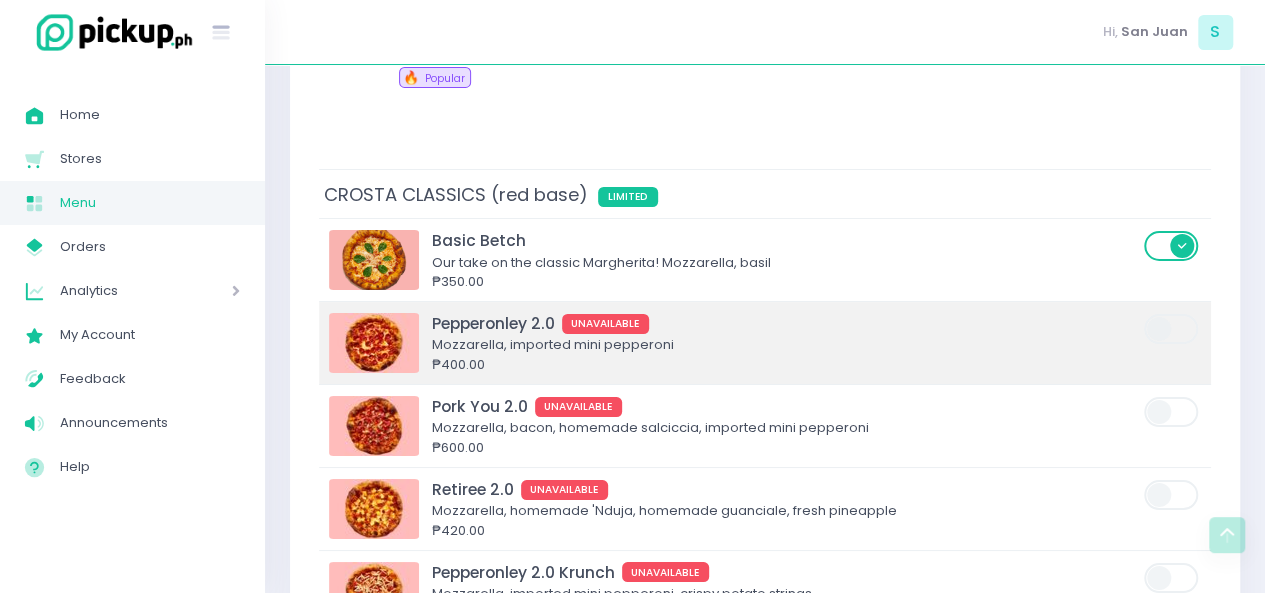 click at bounding box center (1172, 329) 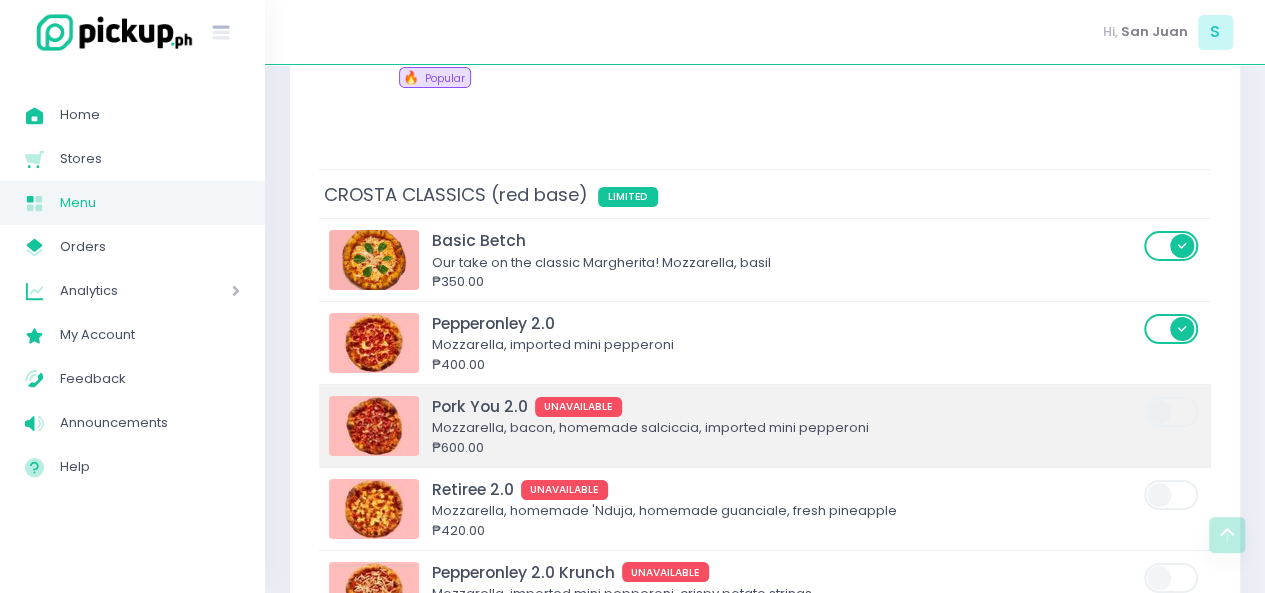 click at bounding box center [1172, 412] 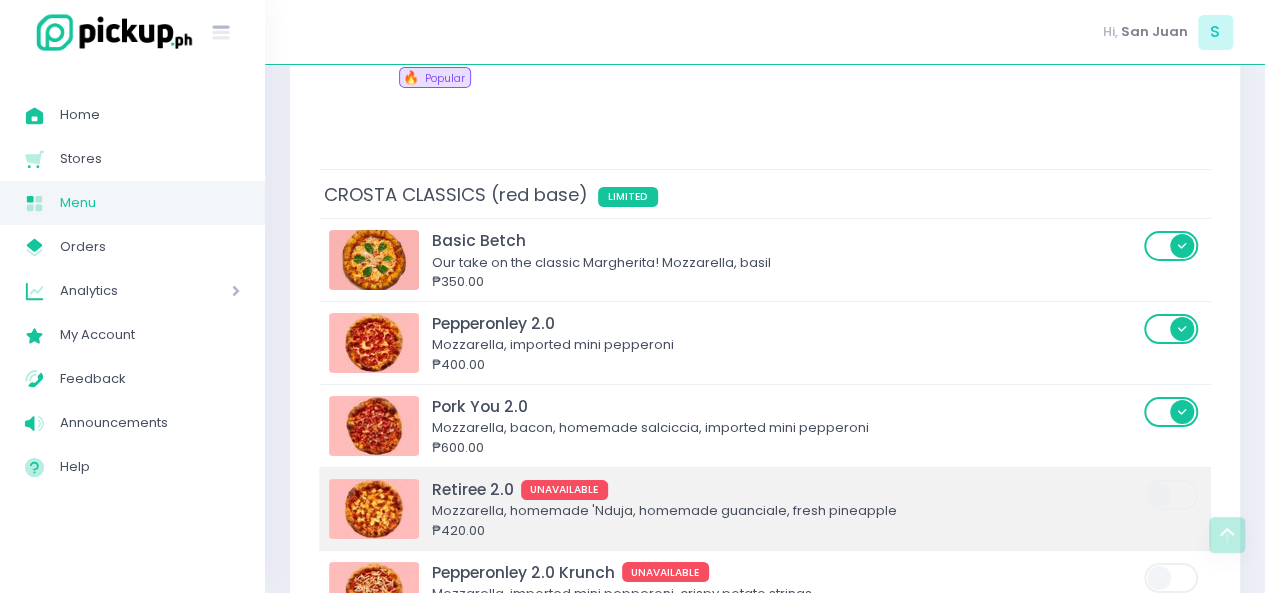 click at bounding box center [1172, 495] 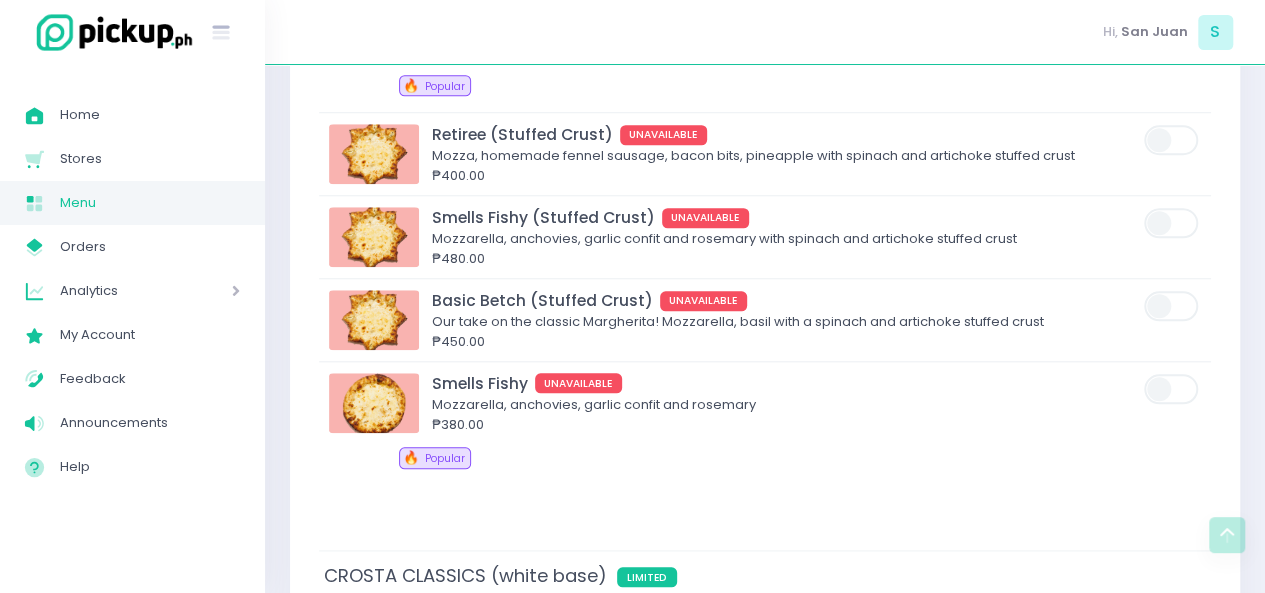 scroll, scrollTop: 4992, scrollLeft: 0, axis: vertical 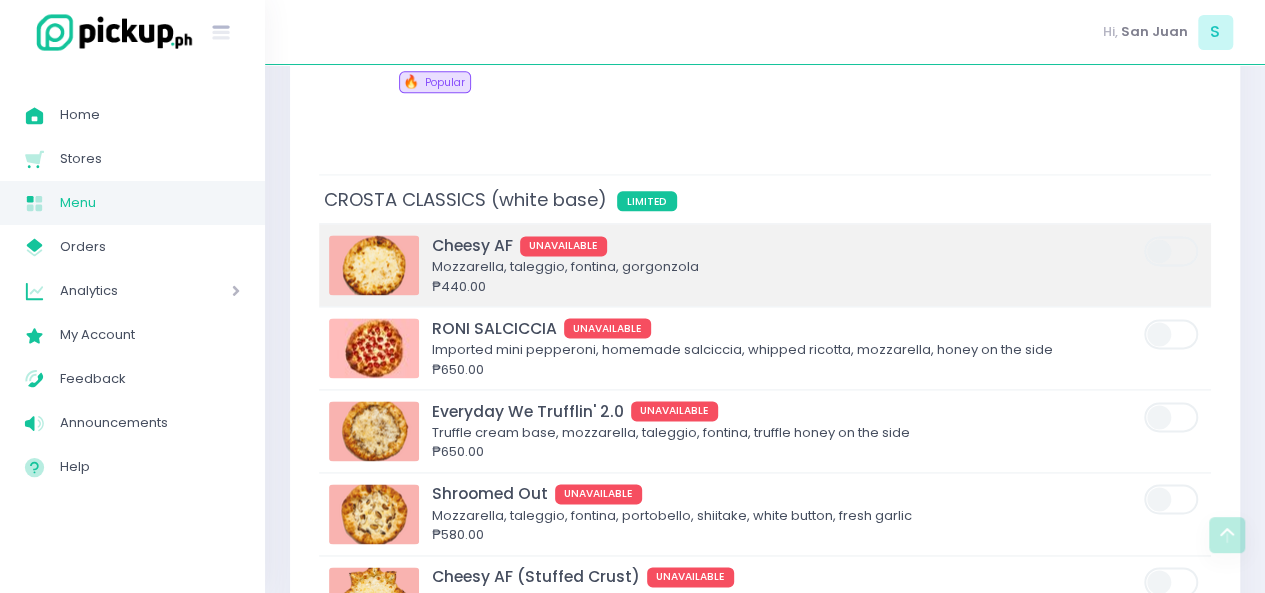 click at bounding box center [1172, 265] 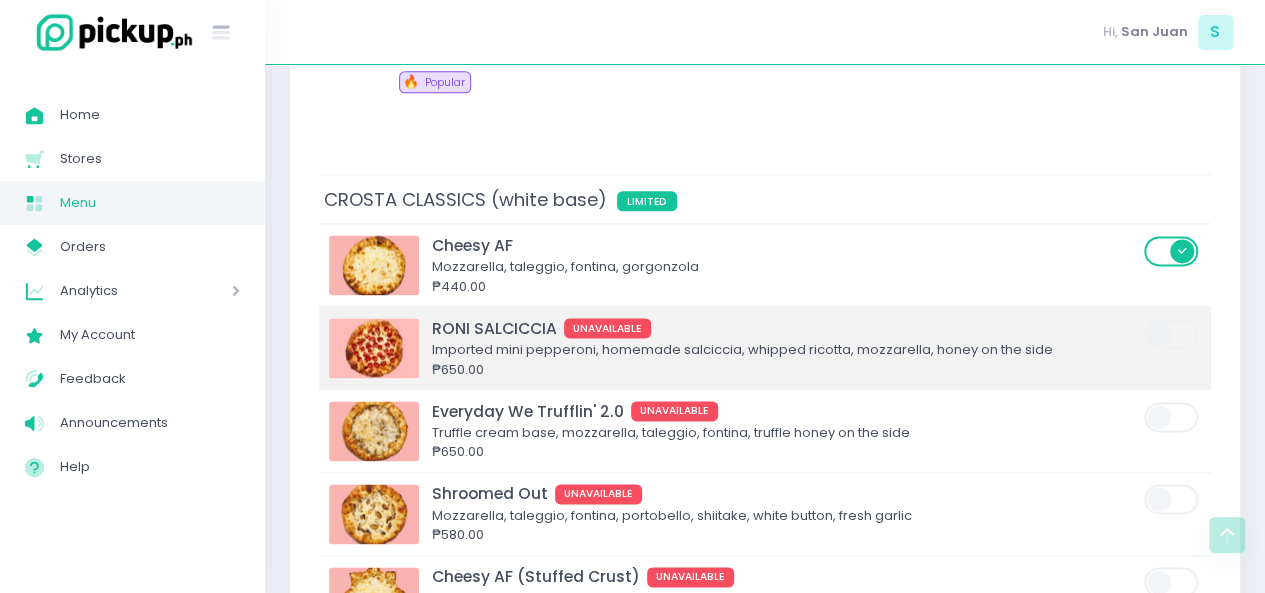 click at bounding box center [1172, 334] 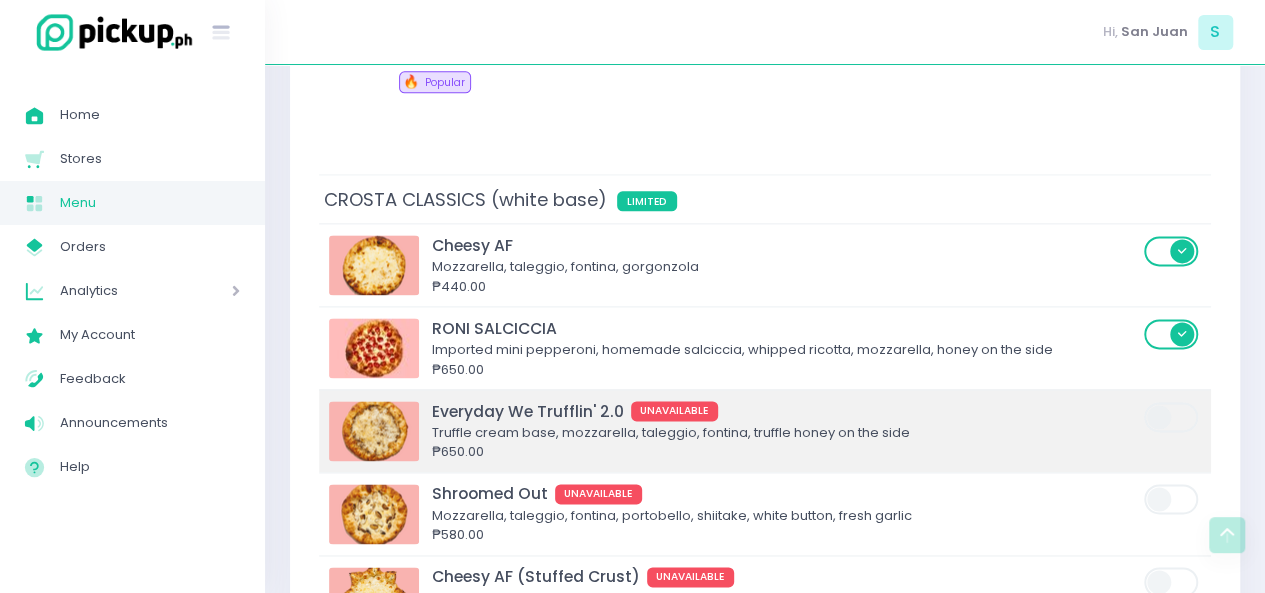 click at bounding box center [1172, 417] 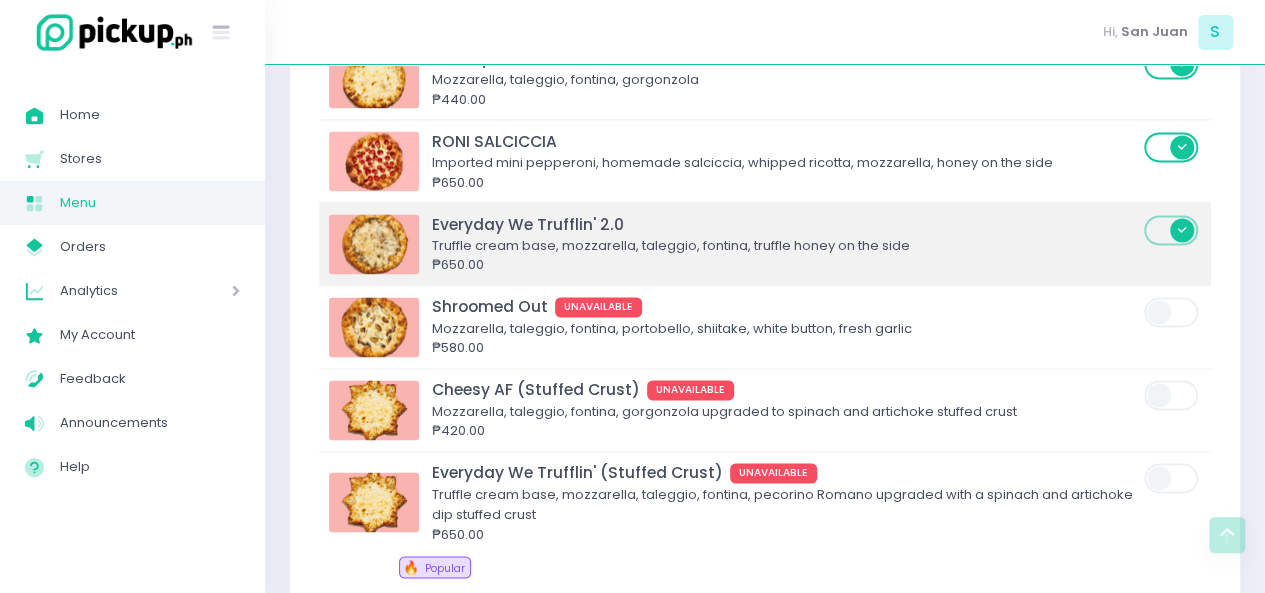 scroll, scrollTop: 5180, scrollLeft: 0, axis: vertical 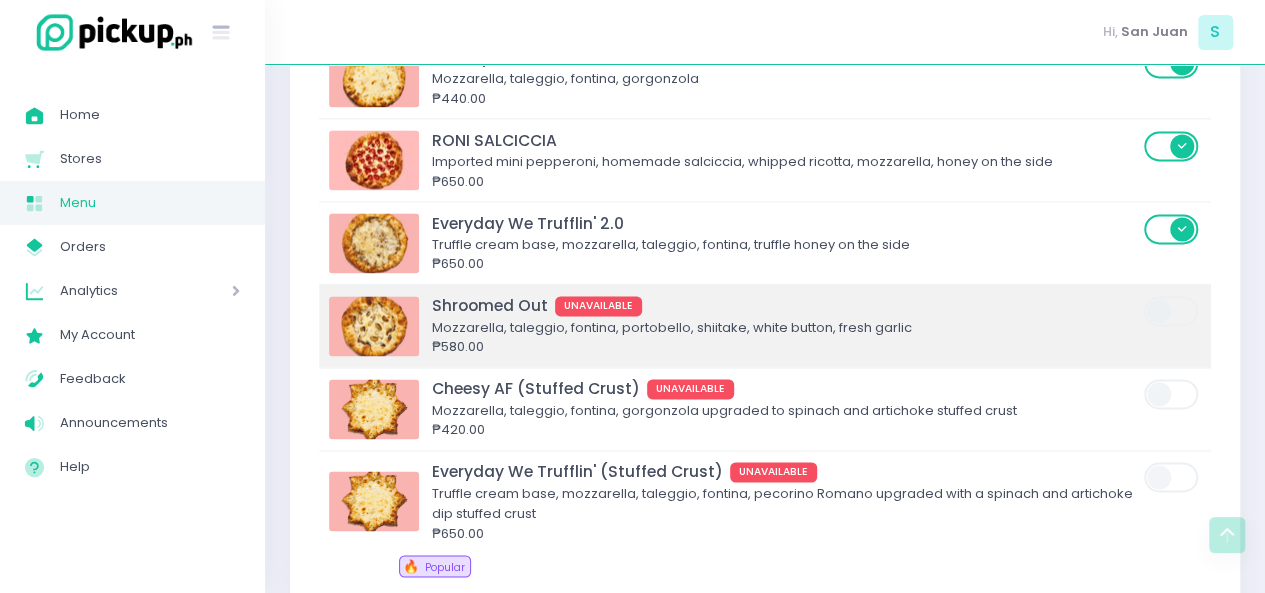click at bounding box center [1172, 311] 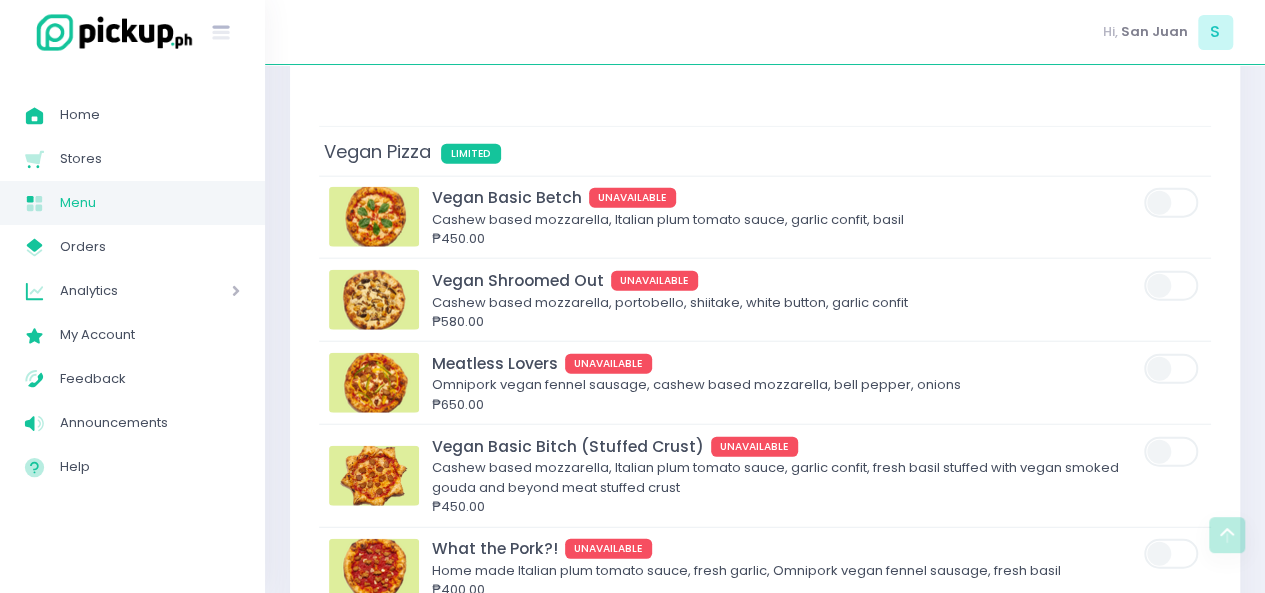 scroll, scrollTop: 6127, scrollLeft: 0, axis: vertical 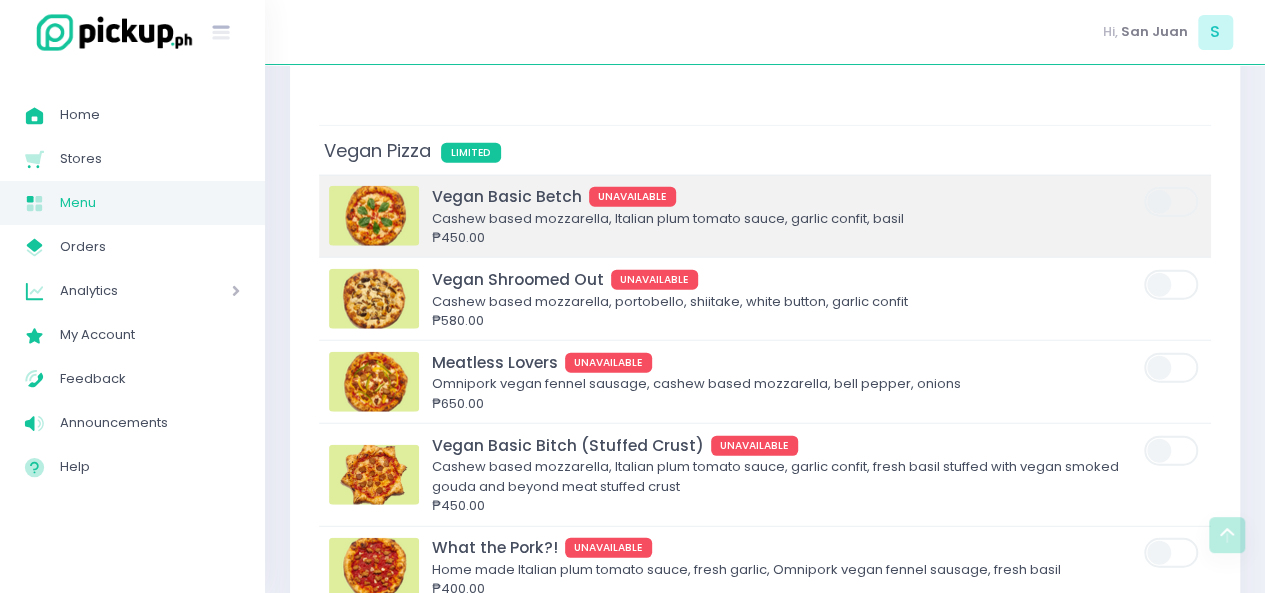 click at bounding box center (1172, 202) 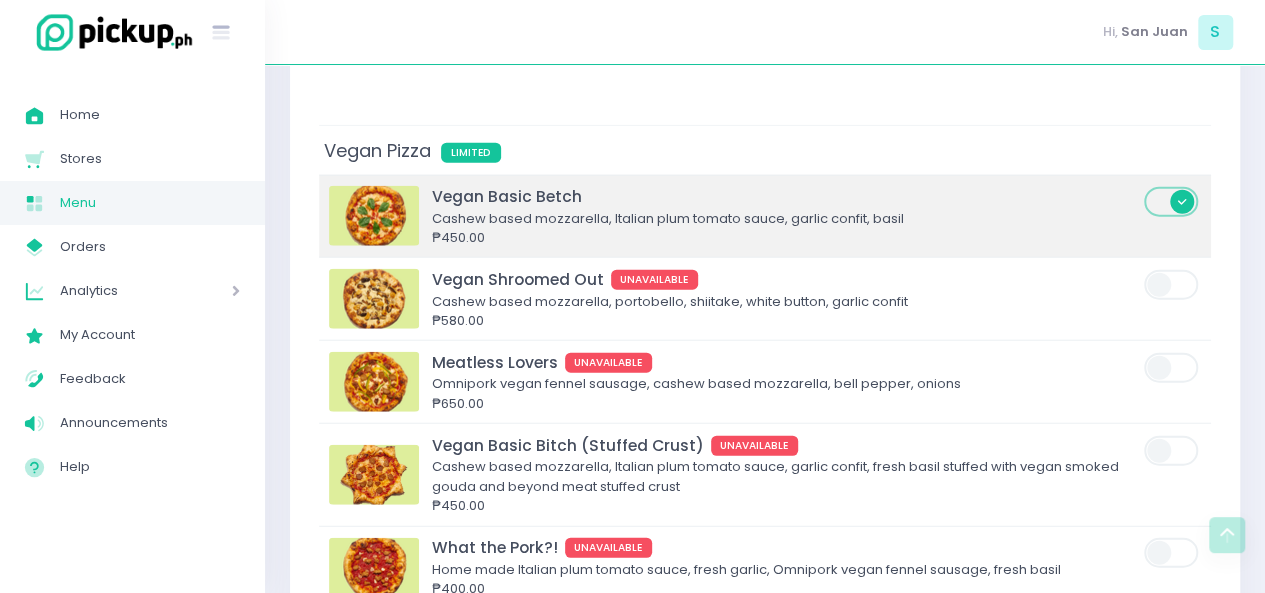 click at bounding box center [1172, 202] 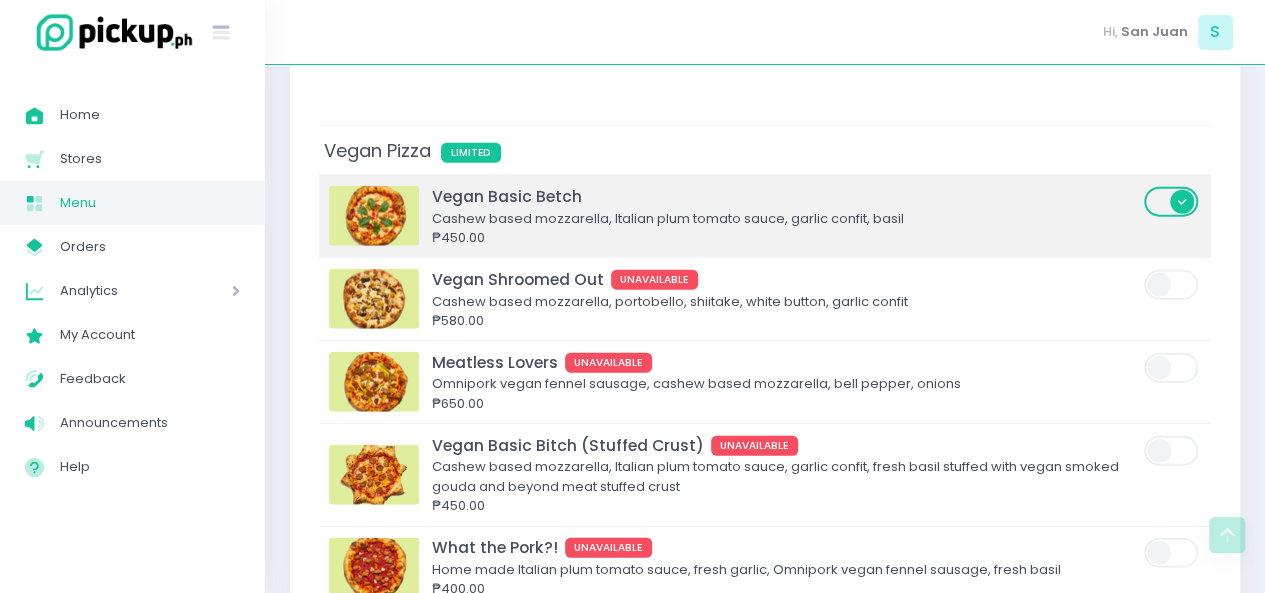 click on "Cashew based mozzarella, Italian plum tomato sauce, garlic confit, basil" at bounding box center (785, 219) 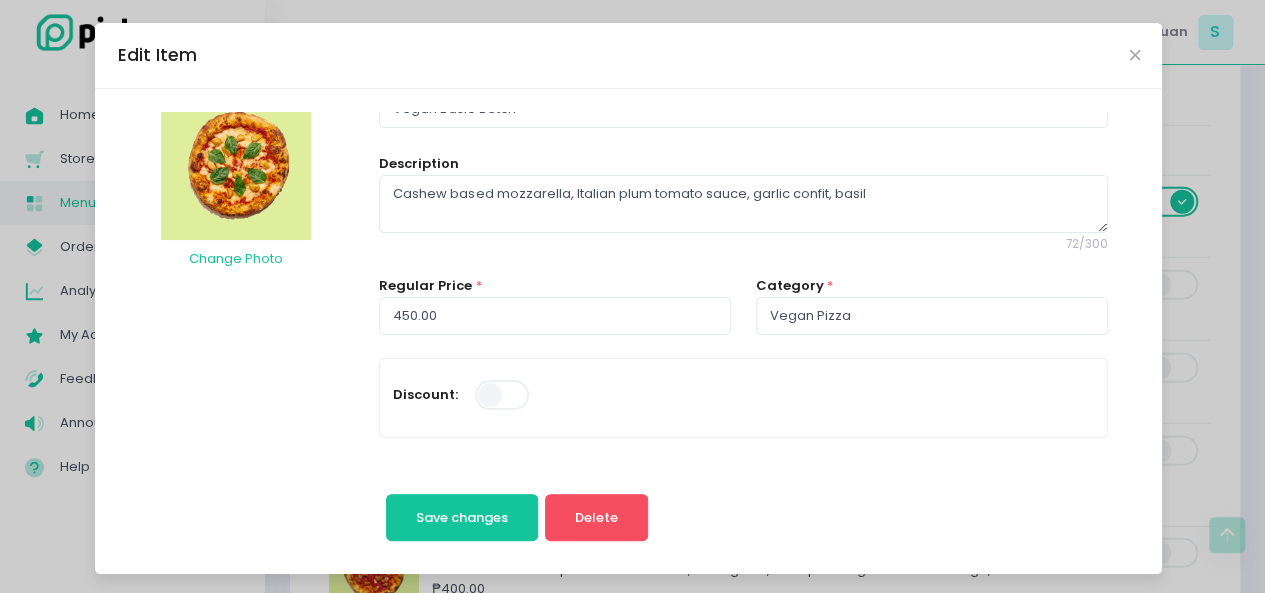 scroll, scrollTop: 40, scrollLeft: 0, axis: vertical 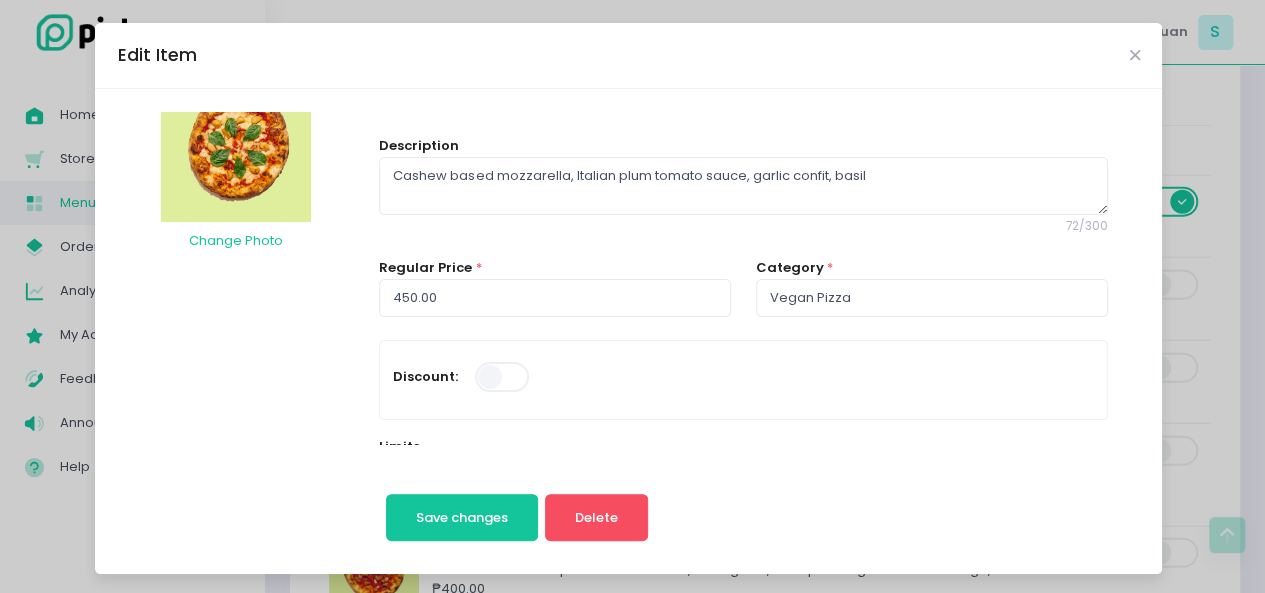 click on "Edit  Item     Change Photo Vegan Basic Betch   Description     Cashew based mozzarella, Italian plum tomato sauce, garlic confit, basil 72 / 300   Regular Price   *   450.00   Category   *   Vegan Pizza Discount: Limits View Limits [CITY]-icons / Code / Info-circle Created with Sketch. You can set the limits of this item on a daily or time slot basis. Set to   0  if no limit.   Daily Limit     0   Per Time Slot Limit     0 Extra Groups View Extra Groups UPGRADE TO STUFFED CRUST      1   MAXIMUM OPTIONAL Extra Toppings (non vegan)     3   MAXIMUM OPTIONAL VEGAN STUFFED CRUST UPGRADE     1   MAXIMUM OPTIONAL Extra Toppings (vegan)     3   MAXIMUM OPTIONAL Extra pizza sauce     1   MAXIMUM OPTIONAL GIFTING TO SOMEONE?     1   MAXIMUM OPTIONAL Chili Oil     1   MAXIMUM OPTIONAL Available: This will set the item as unavailable, including for future dates. Show in store: Meal Plan Item: Only Meal Plan Items are shown for Meal Plan orders Bulk Item: Bulk items can only be delivered by cars   Aug 7, [YEAR] . Tags:" at bounding box center [632, 296] 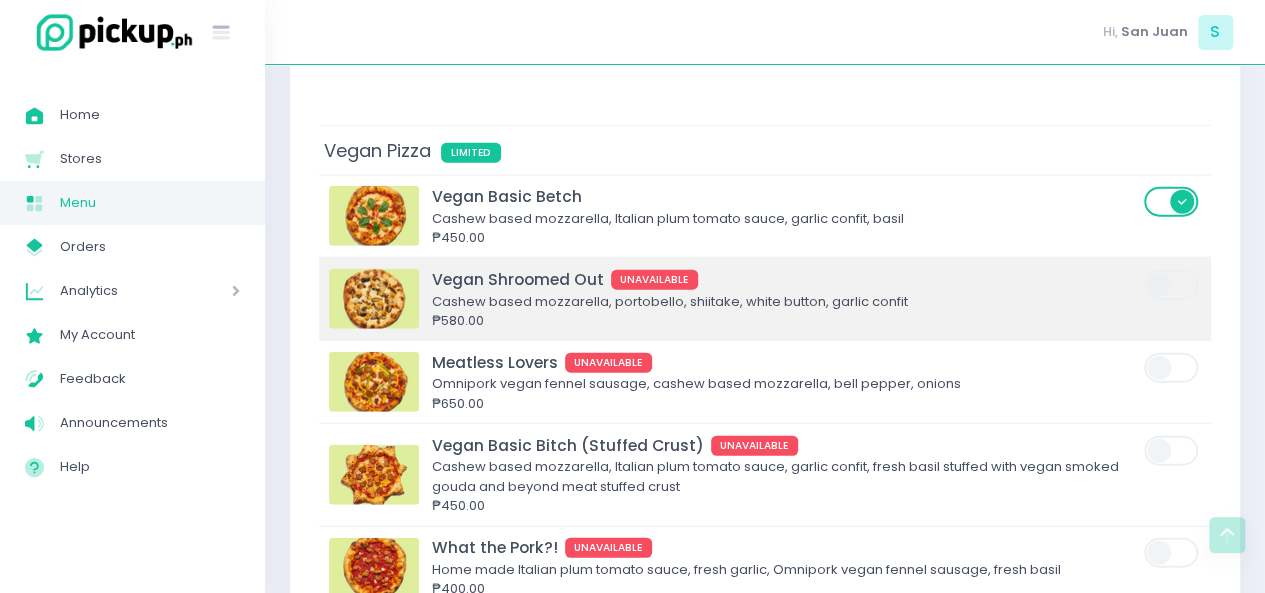 click at bounding box center (1172, 285) 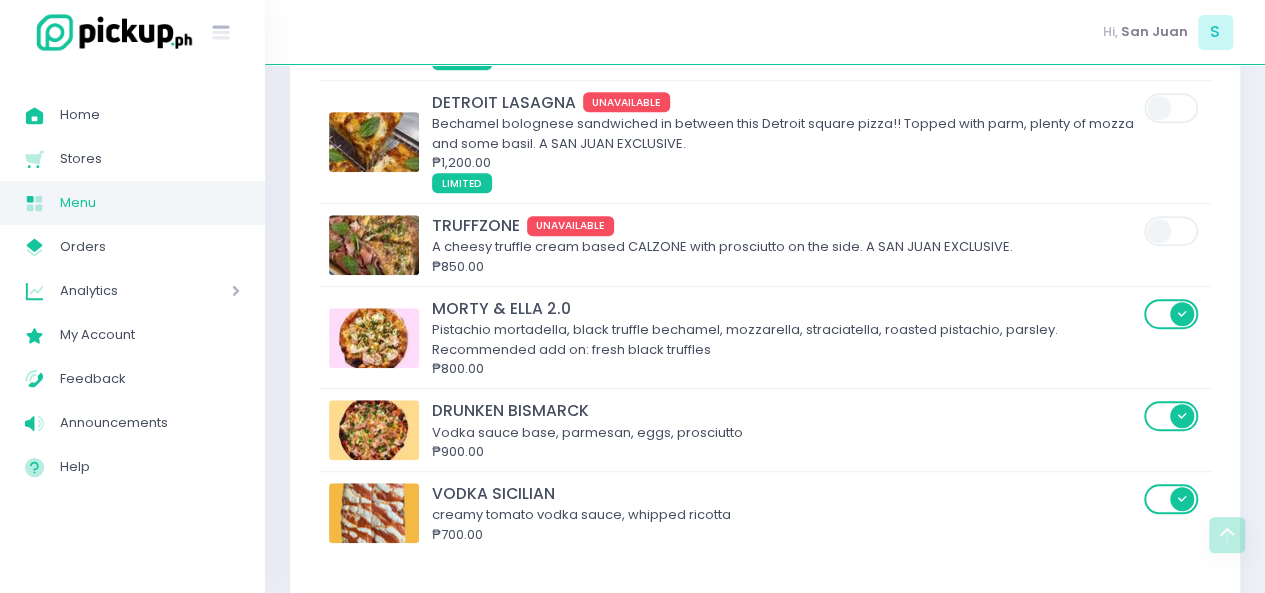 scroll, scrollTop: 538, scrollLeft: 0, axis: vertical 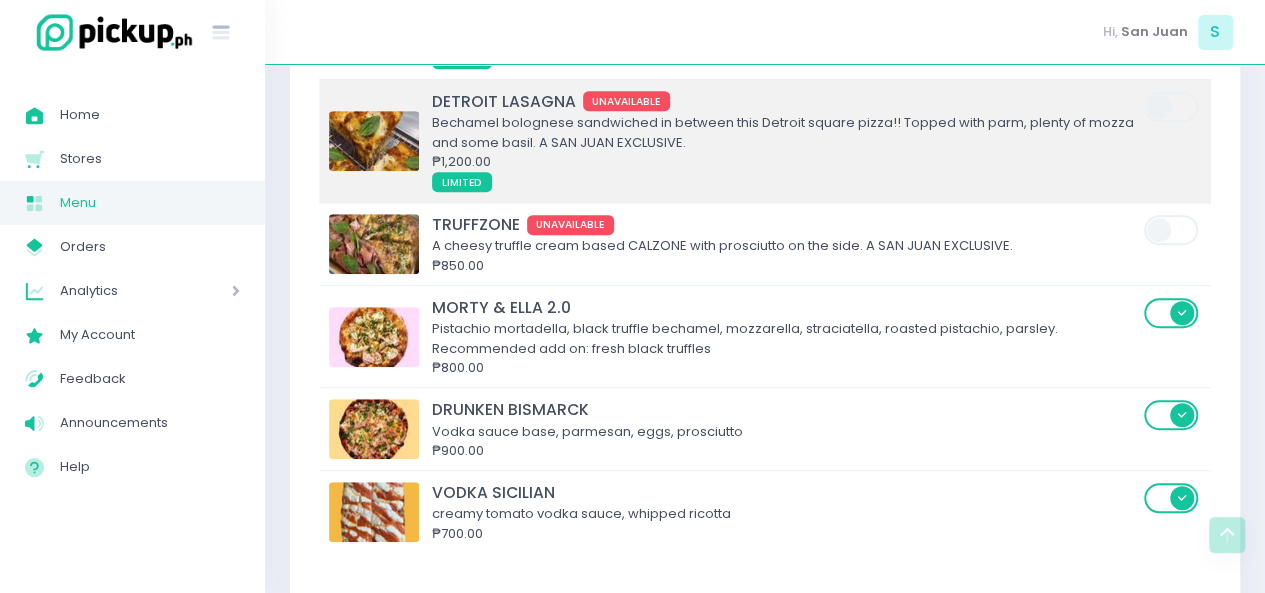click at bounding box center (1172, 141) 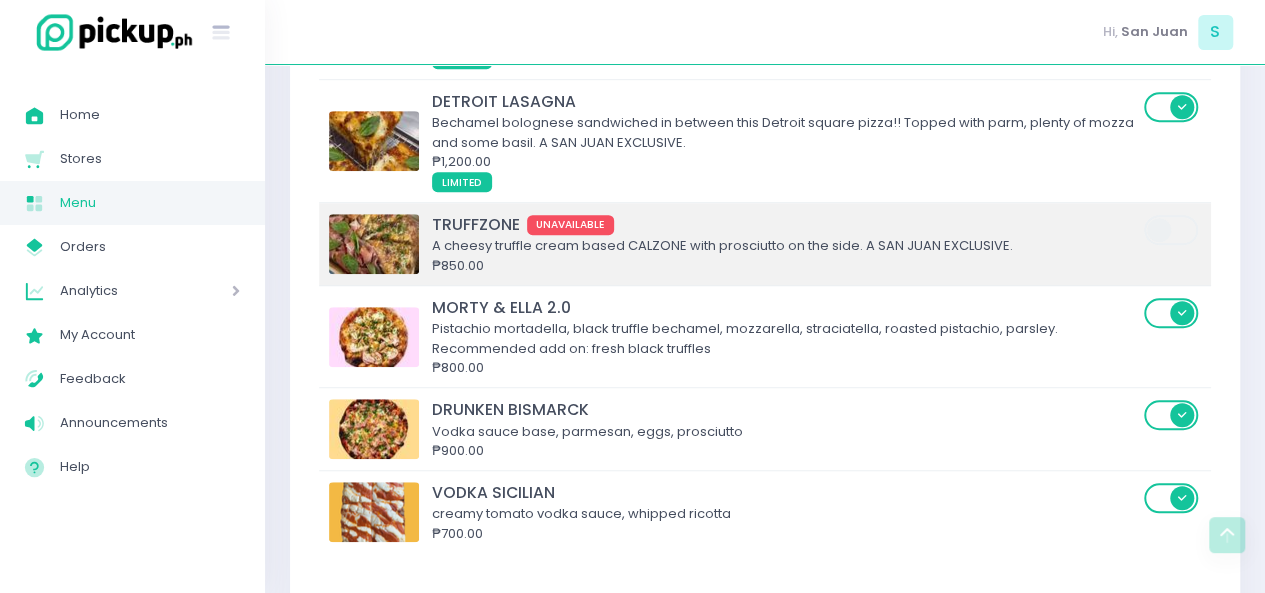click at bounding box center [1172, 230] 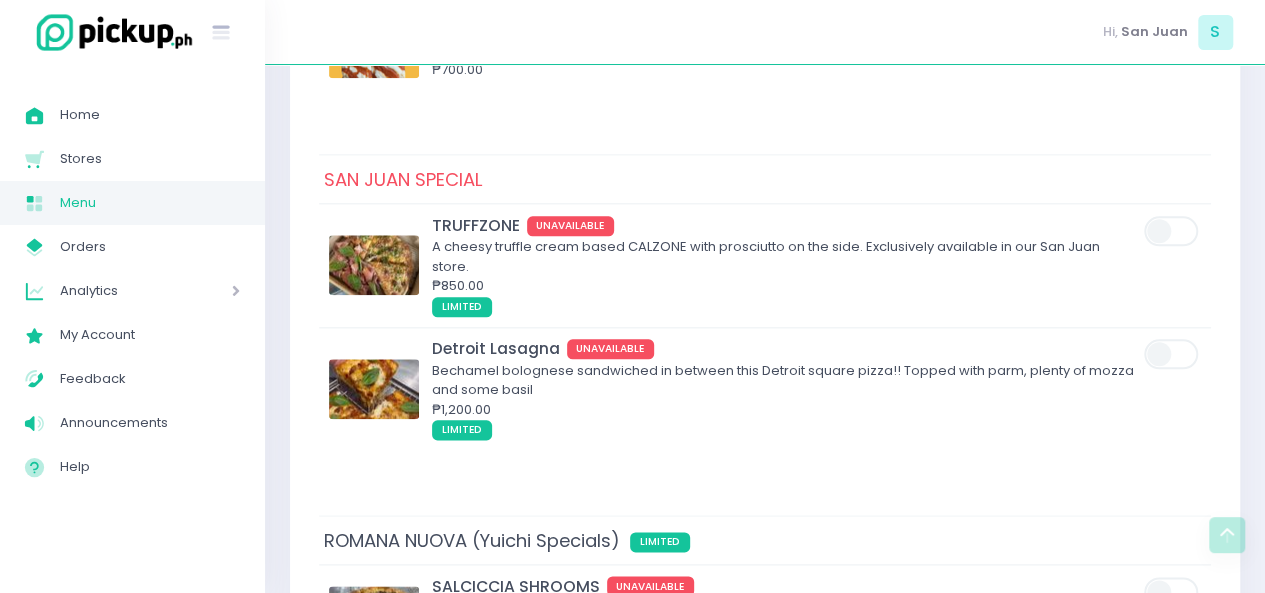 scroll, scrollTop: 1003, scrollLeft: 0, axis: vertical 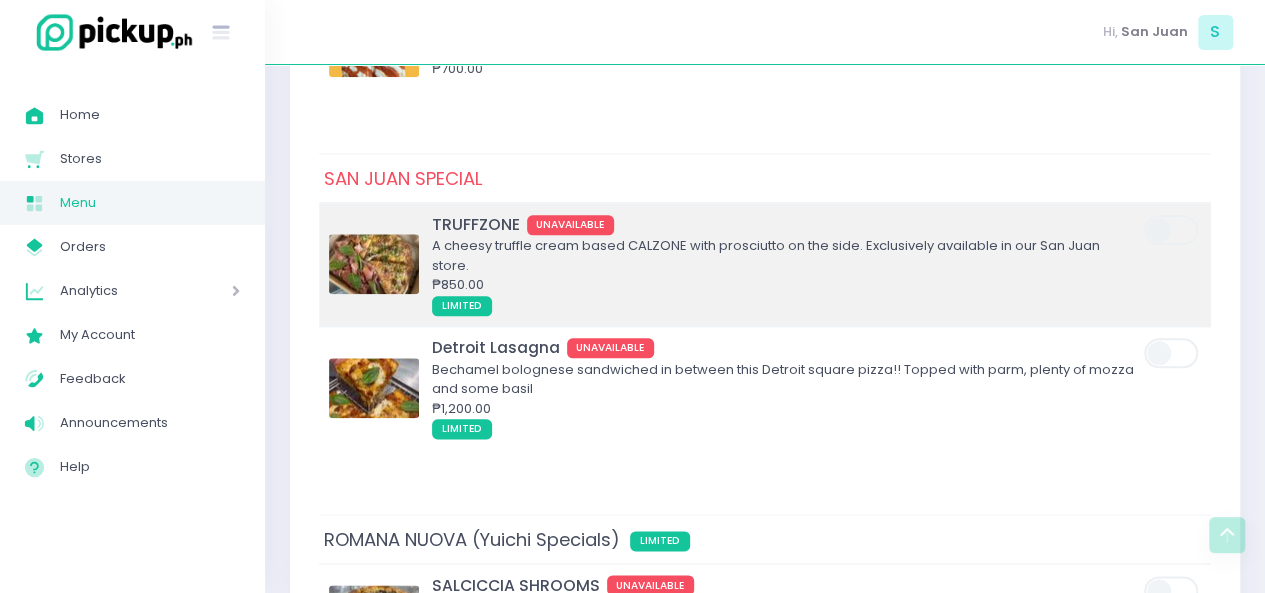 click at bounding box center [1172, 230] 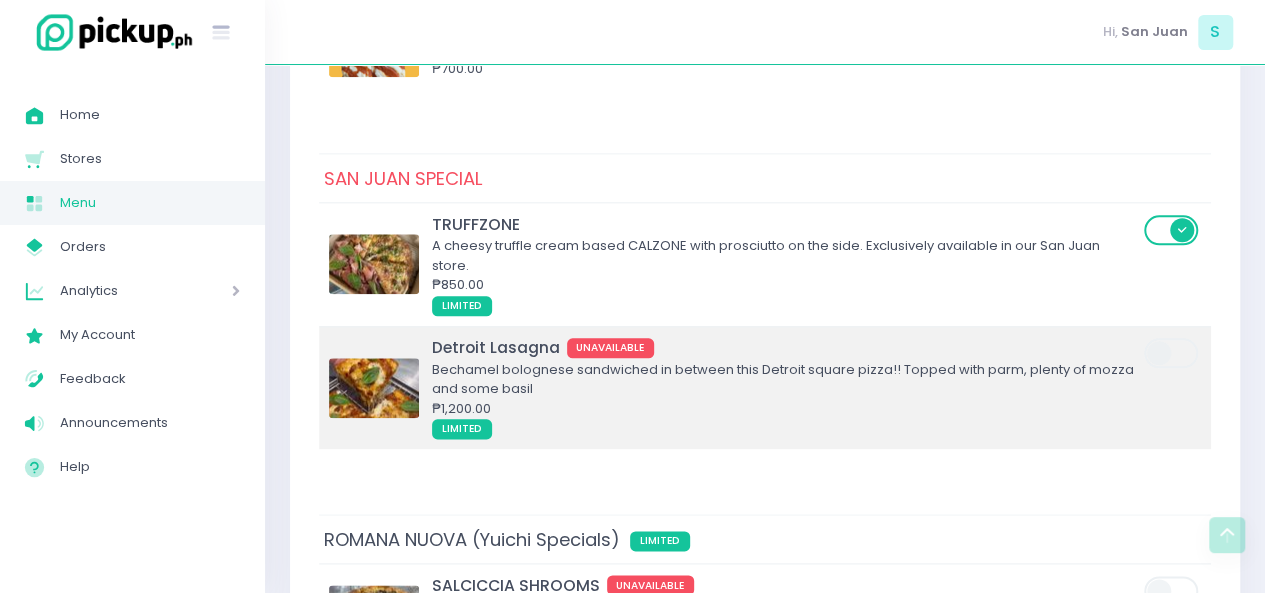 click at bounding box center [1172, 353] 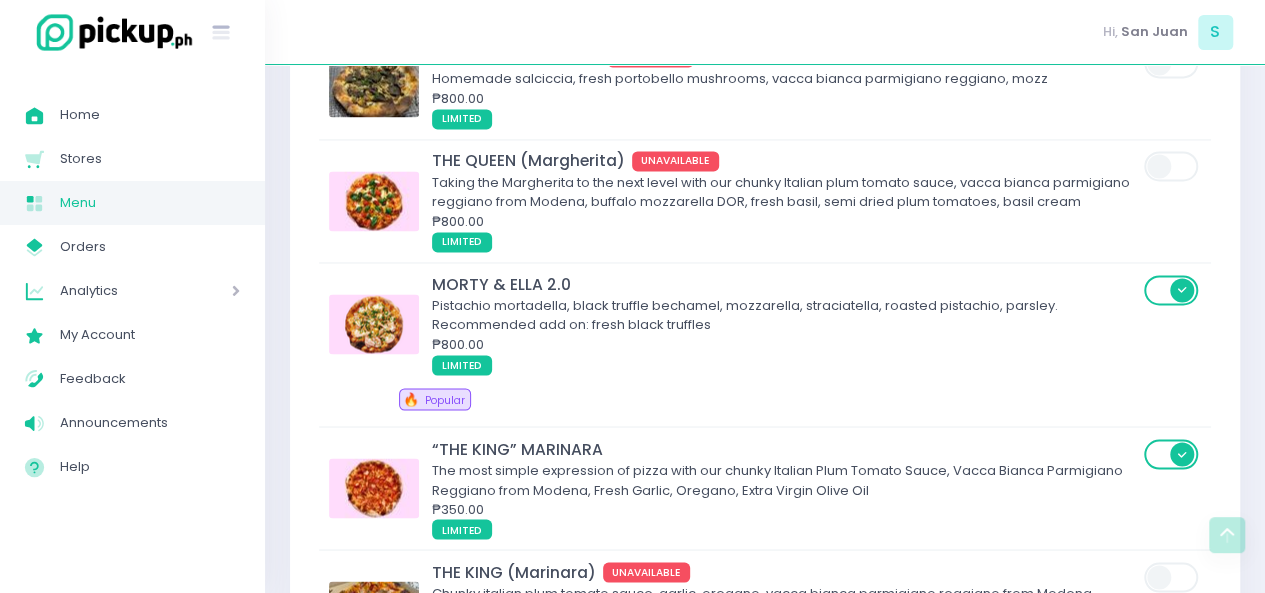 scroll, scrollTop: 1605, scrollLeft: 0, axis: vertical 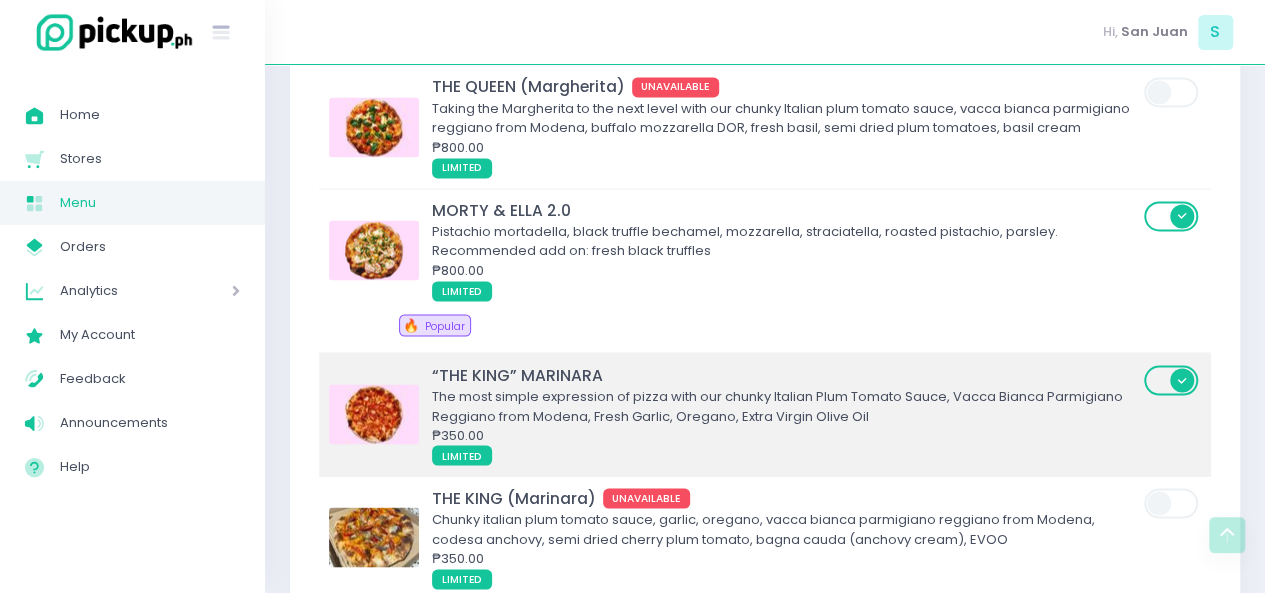click on "₱350.00" at bounding box center [785, 435] 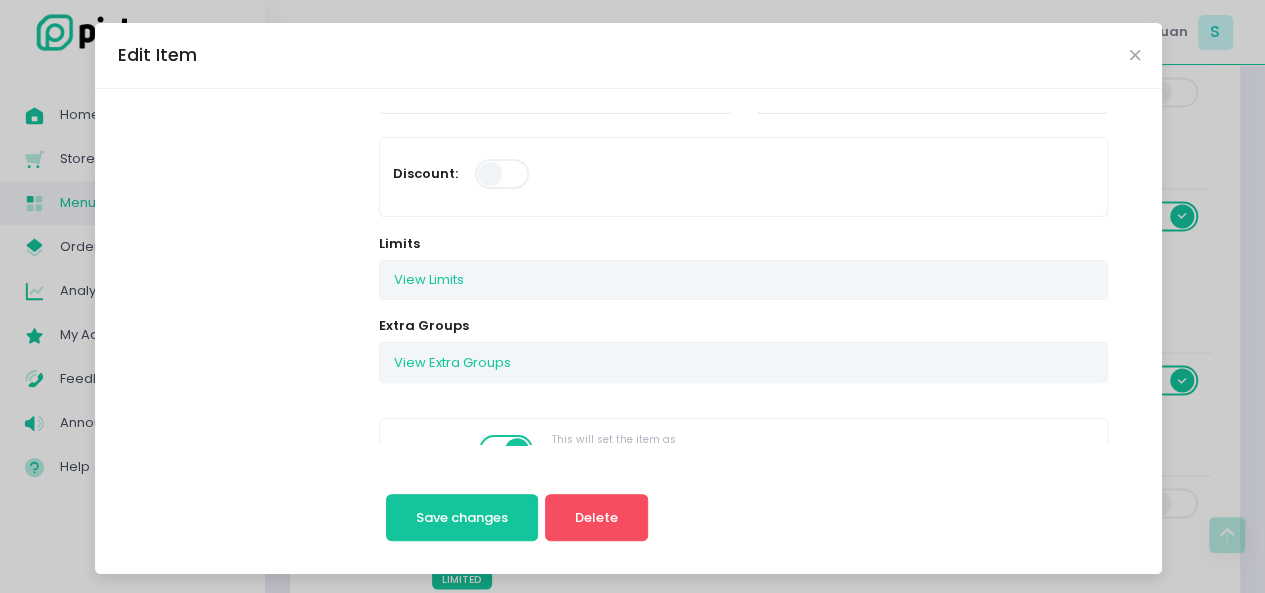 scroll, scrollTop: 329, scrollLeft: 0, axis: vertical 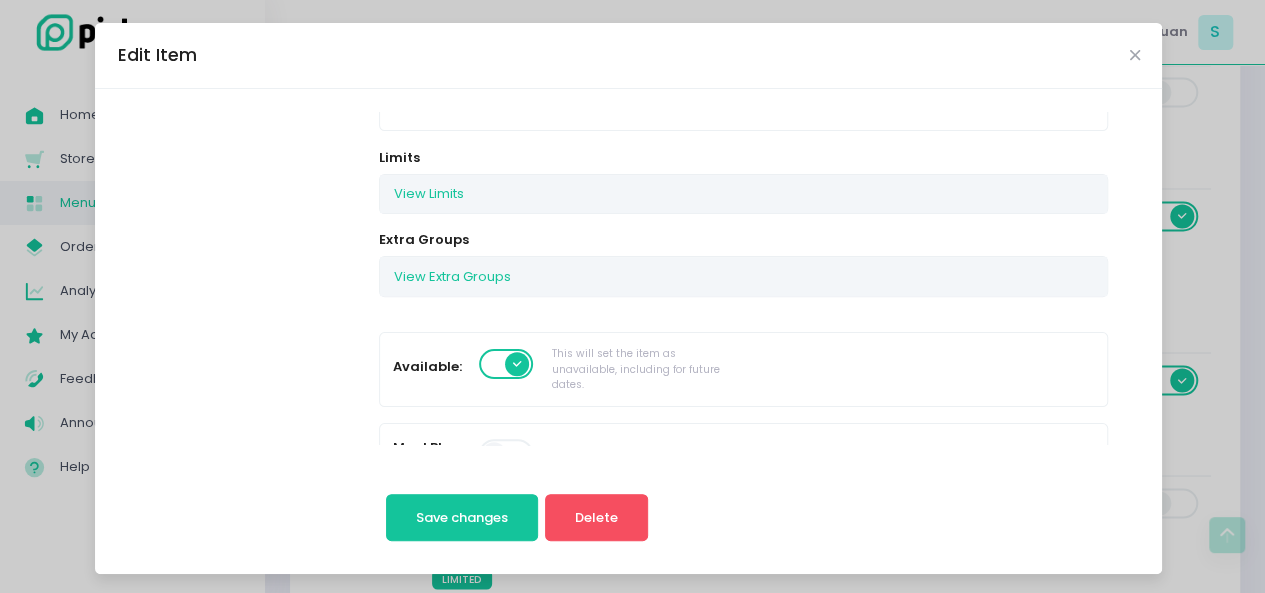 click at bounding box center [507, 364] 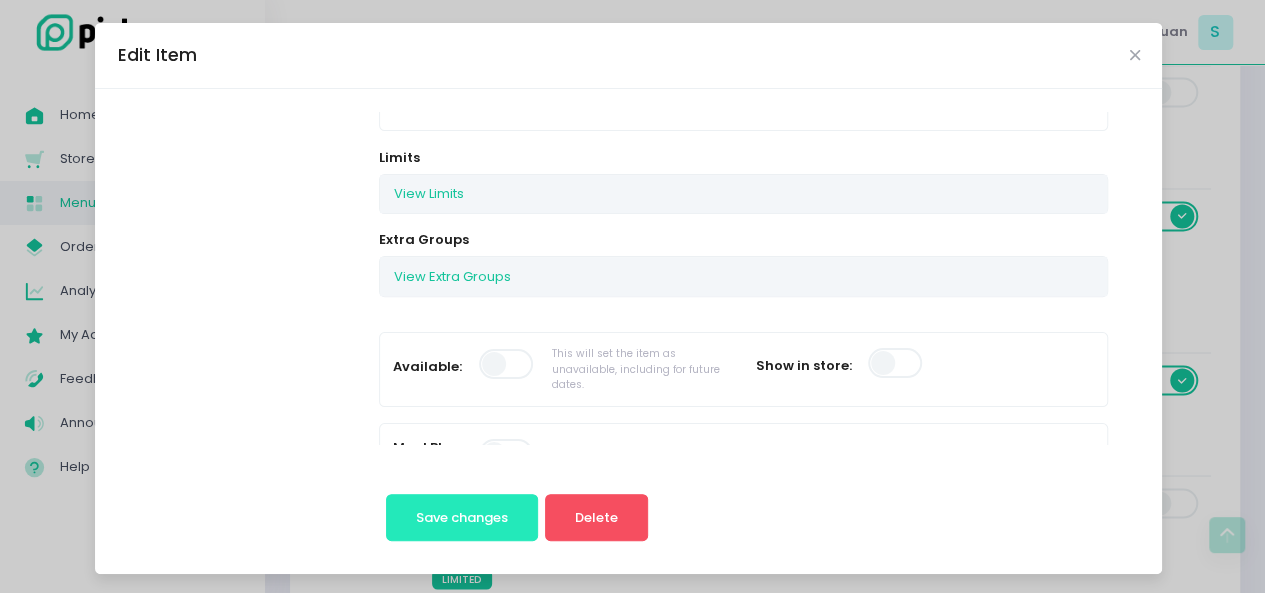 click on "Save changes" at bounding box center (462, 517) 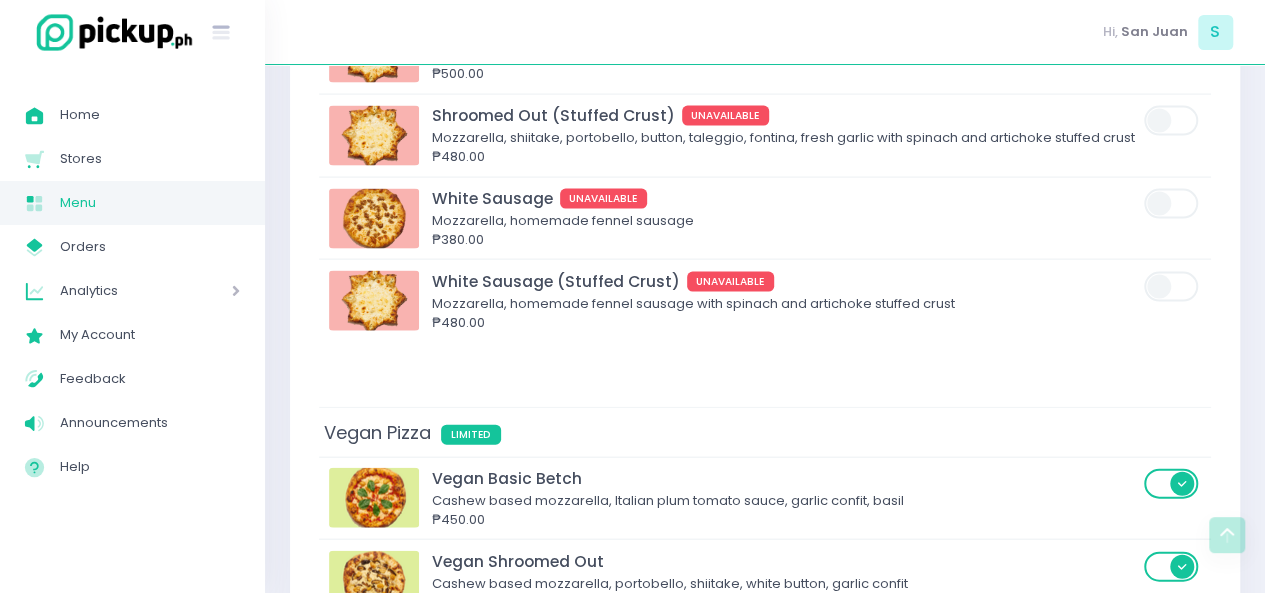 scroll, scrollTop: 5844, scrollLeft: 0, axis: vertical 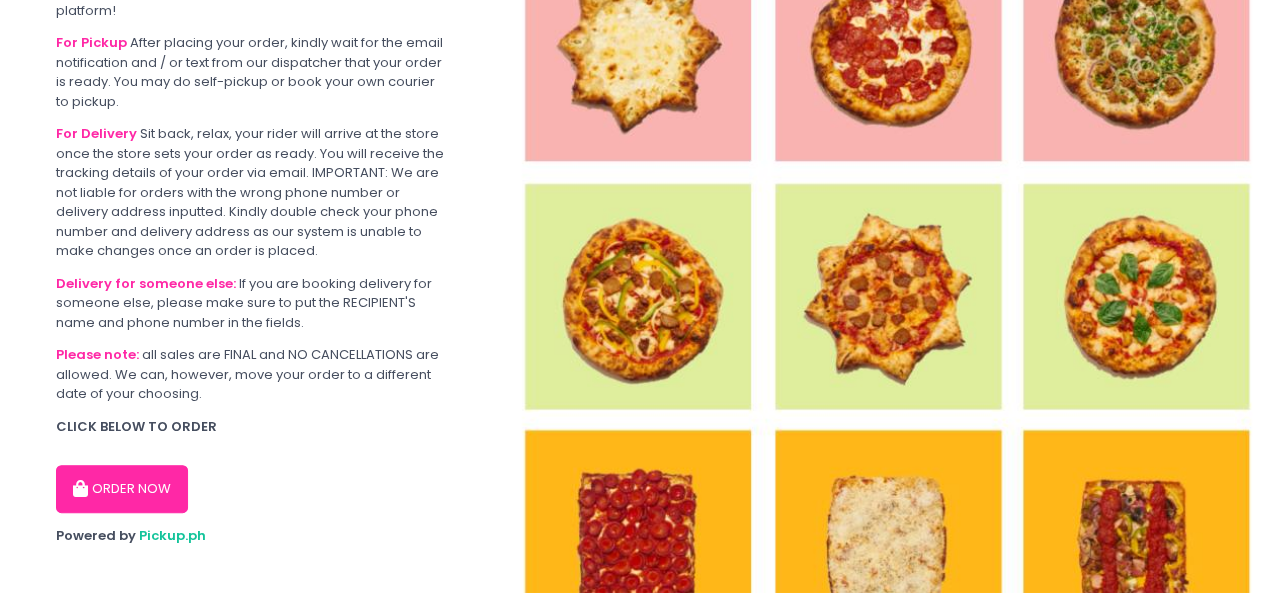 click on "ORDER NOW" at bounding box center (122, 489) 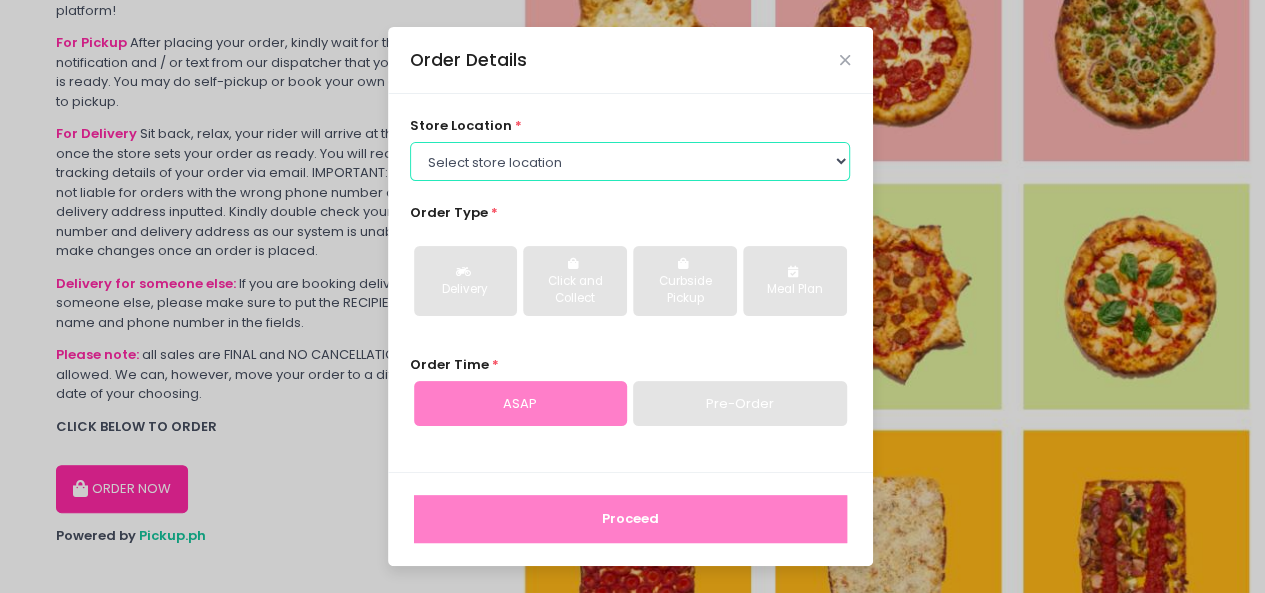 click on "Select store location Crosta Pizza - Salcedo  Crosta Pizza - San Juan" at bounding box center (630, 161) 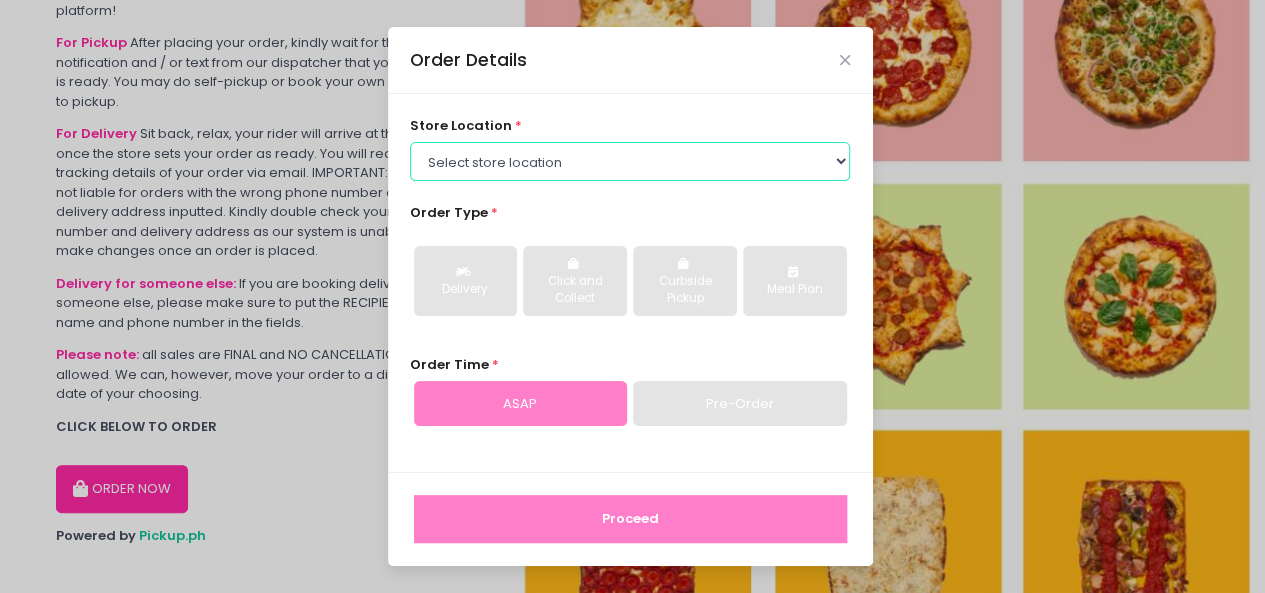 select on "65090bae48156caed44a5eb4" 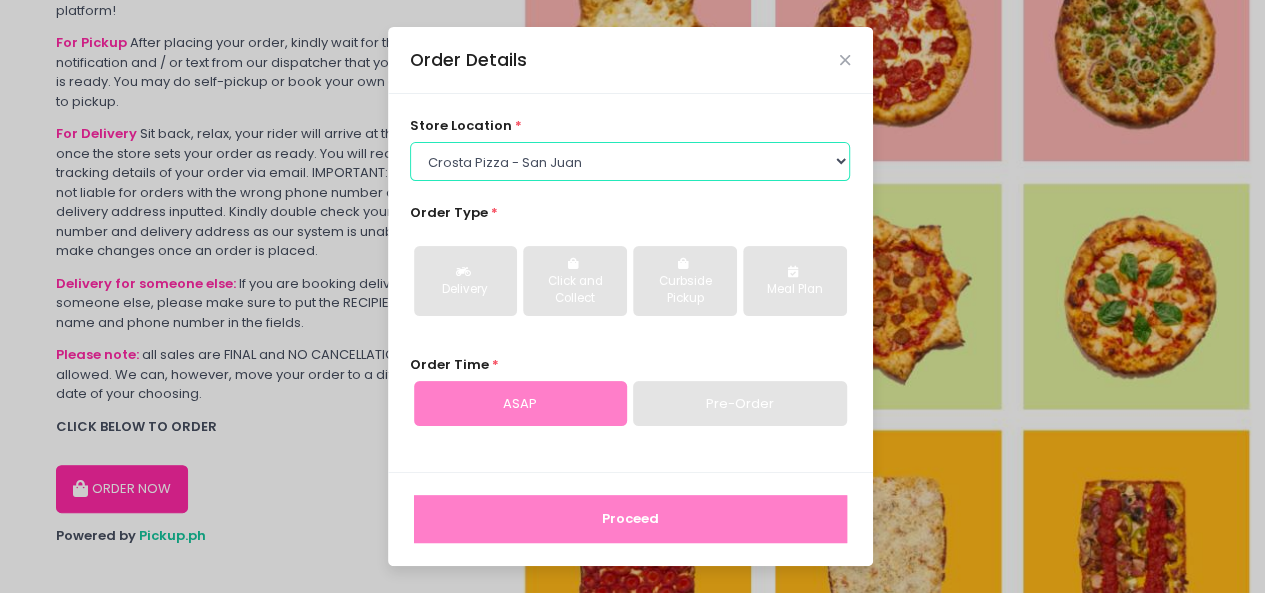 click on "Select store location Crosta Pizza - Salcedo  Crosta Pizza - San Juan" at bounding box center [630, 161] 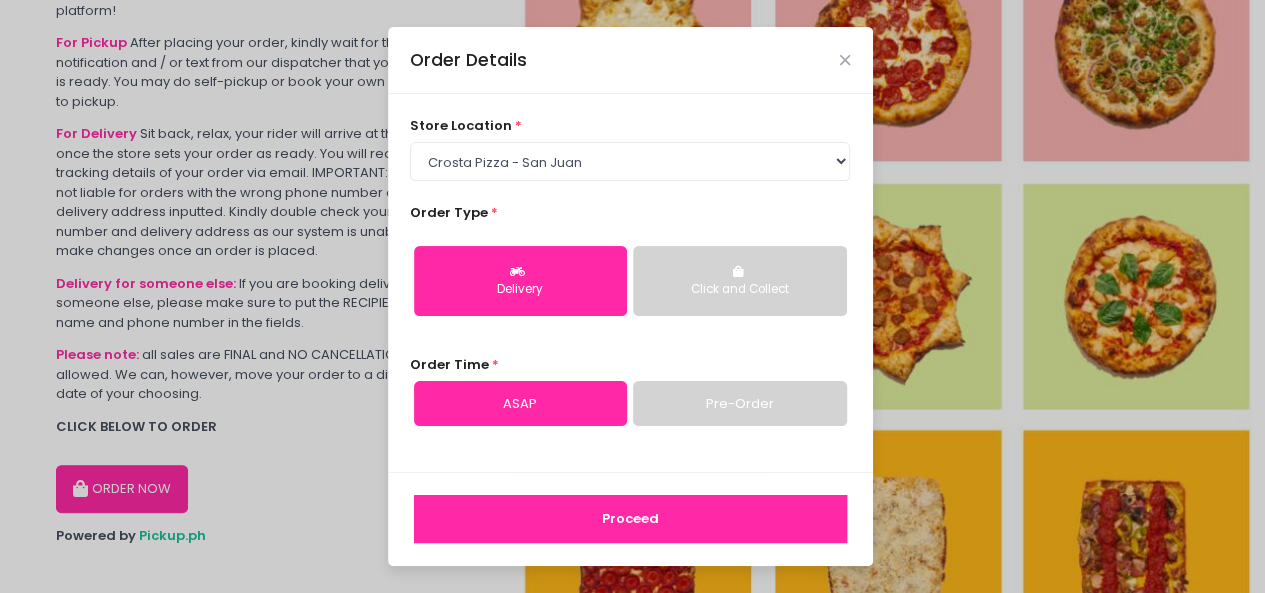 click on "Proceed" at bounding box center [630, 519] 